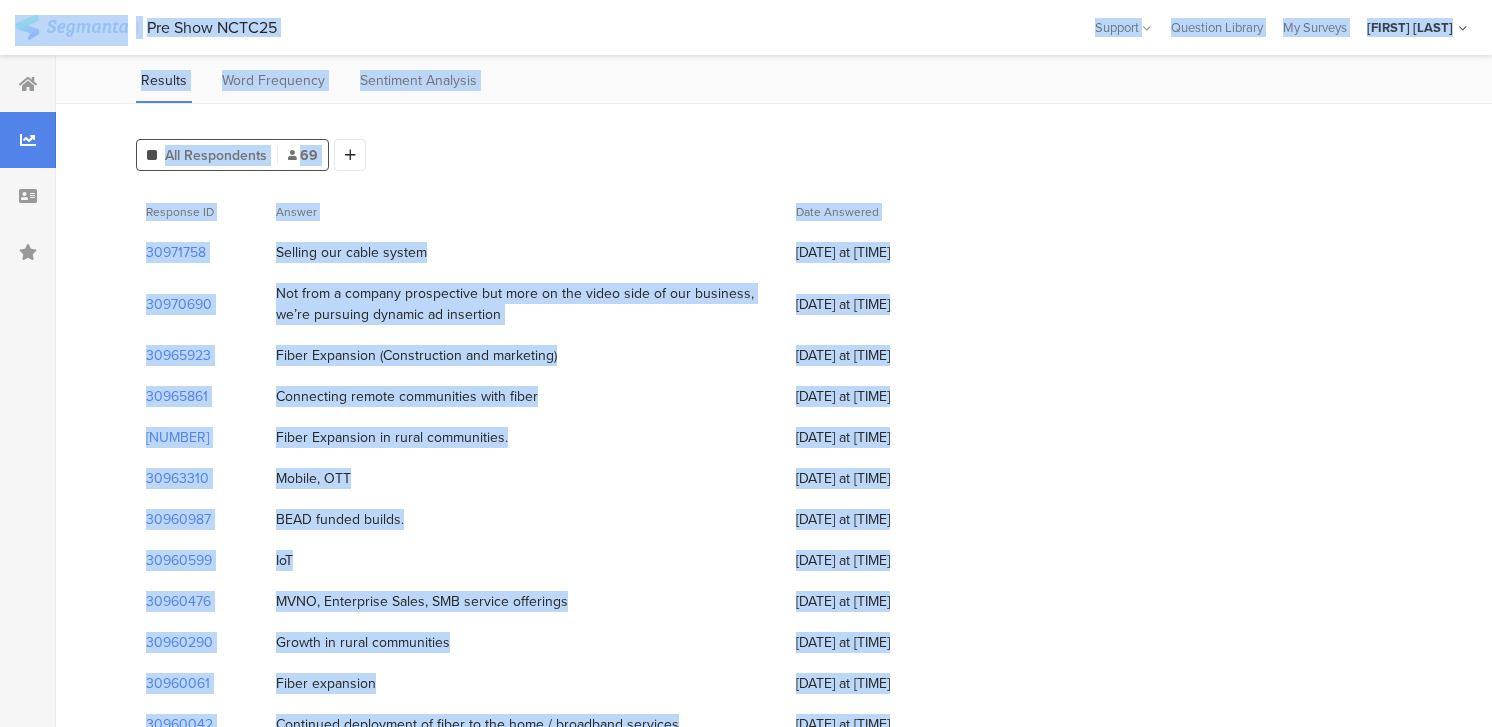 scroll, scrollTop: 0, scrollLeft: 0, axis: both 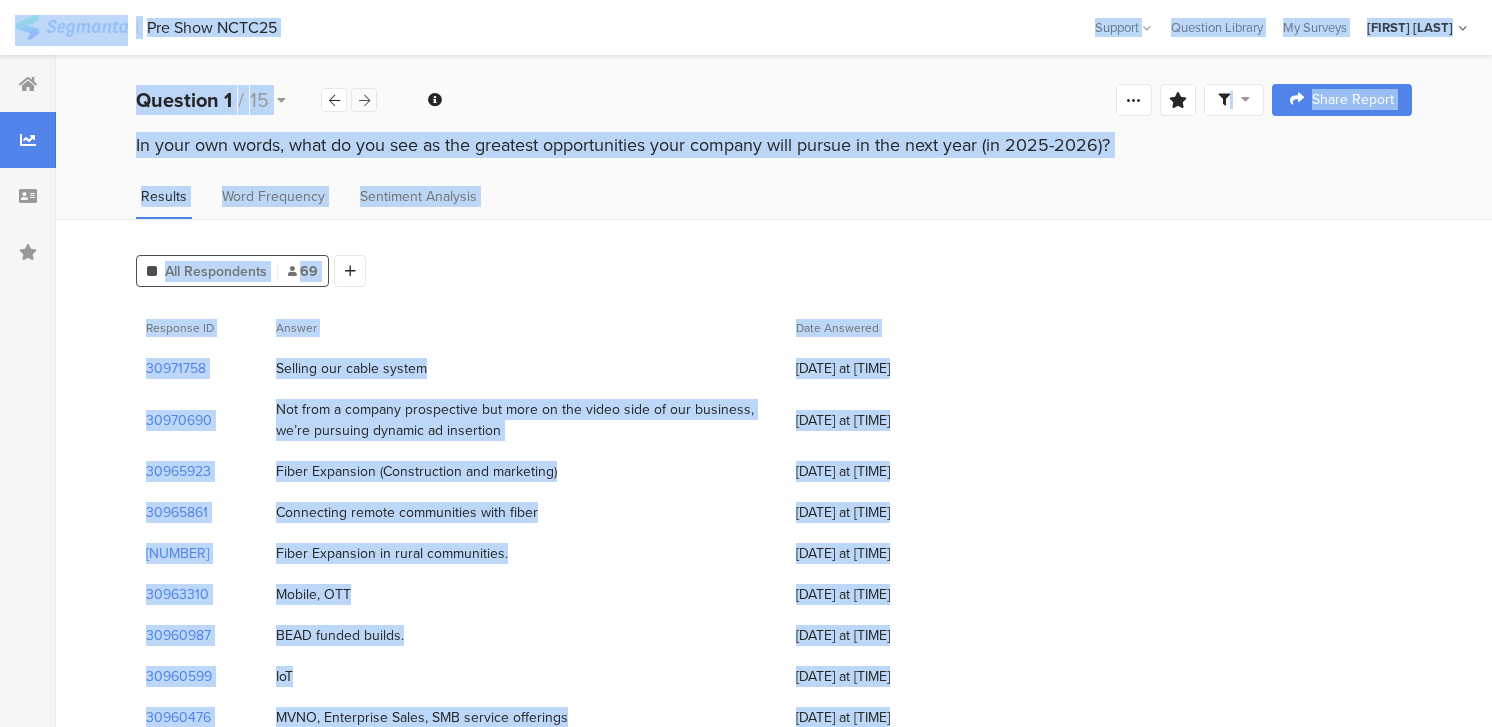 click at bounding box center (364, 100) 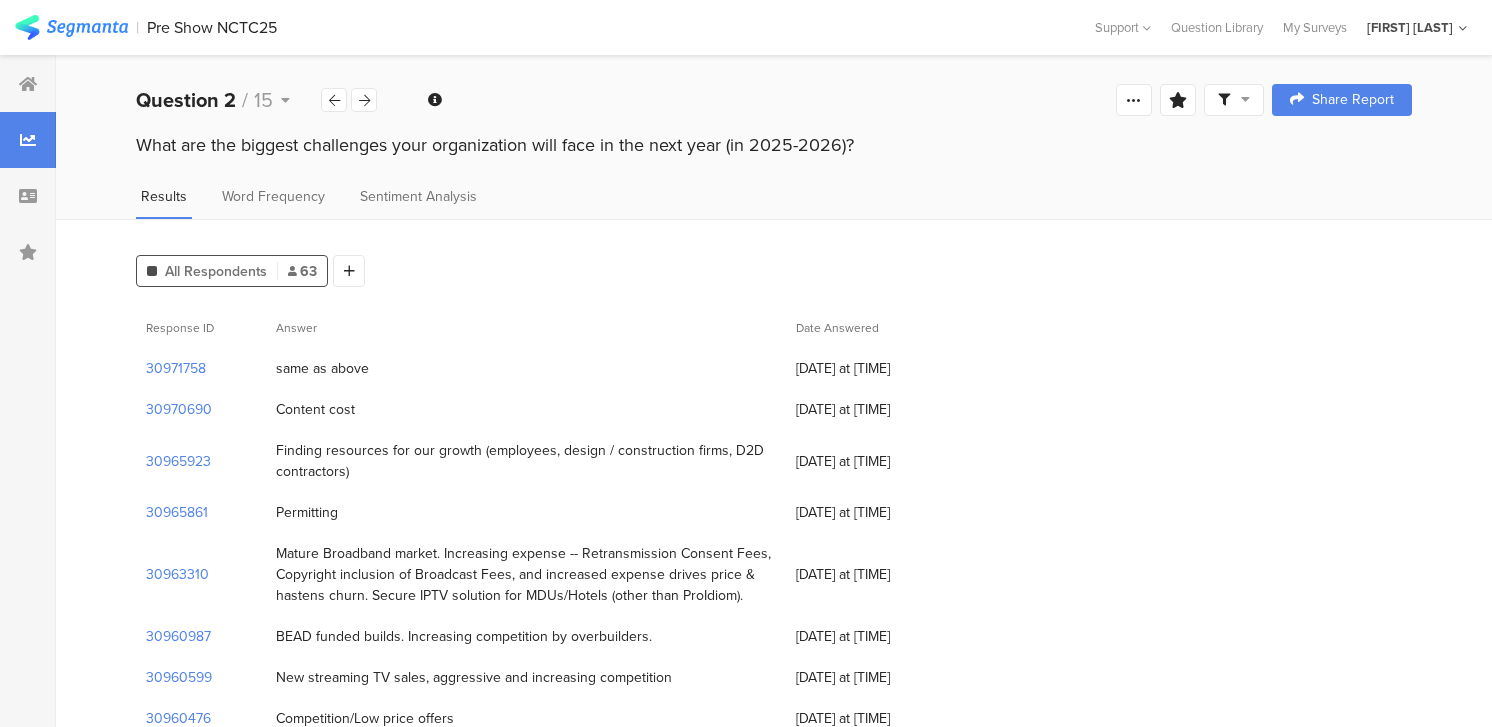 click on "same as above" at bounding box center (322, 368) 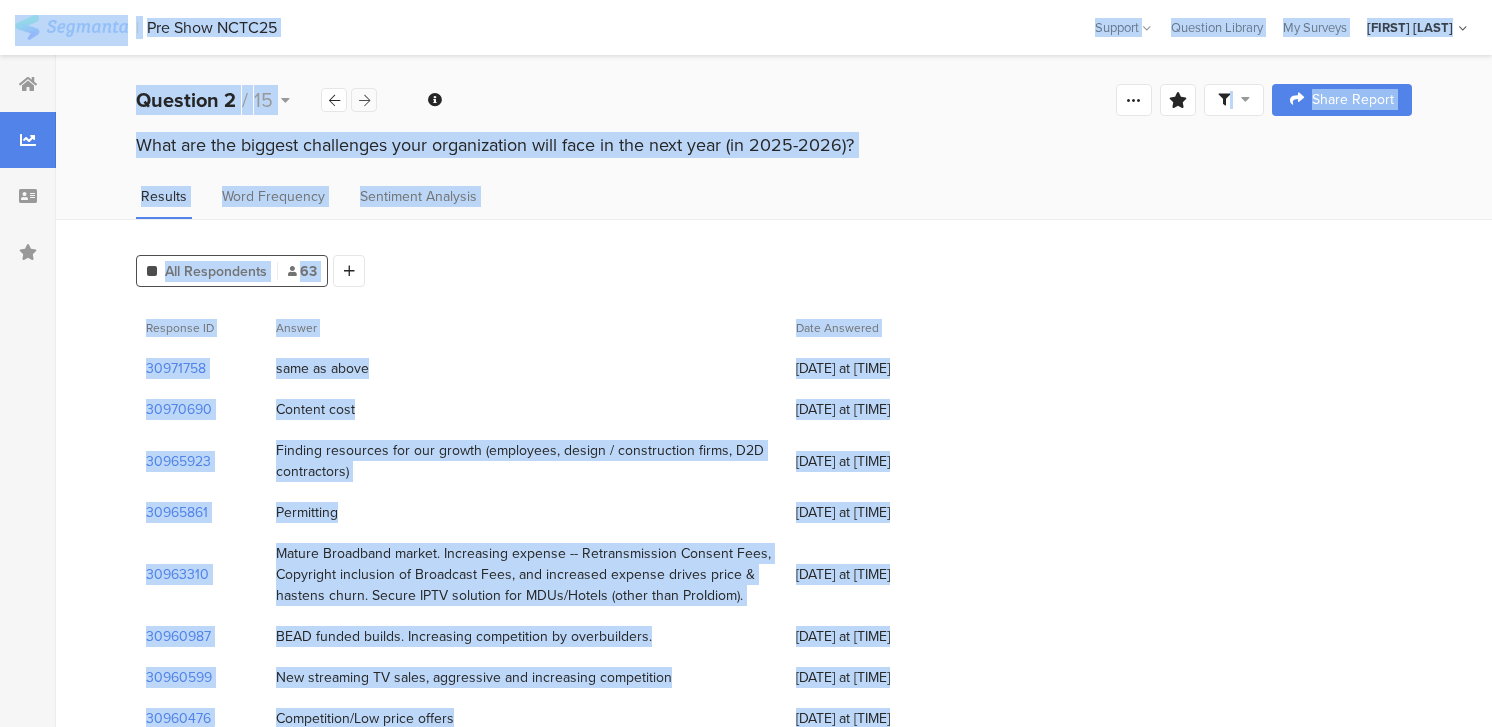 click at bounding box center [364, 100] 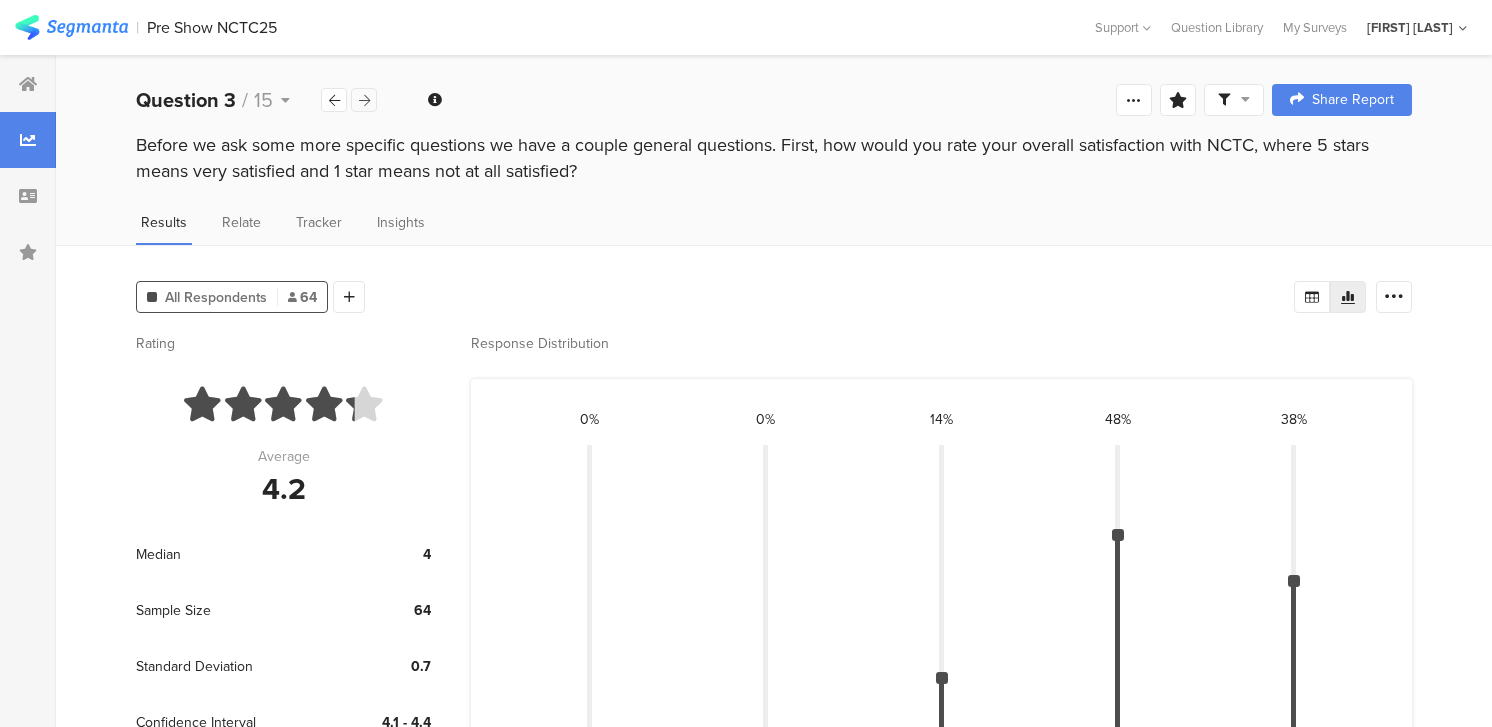 click at bounding box center [364, 100] 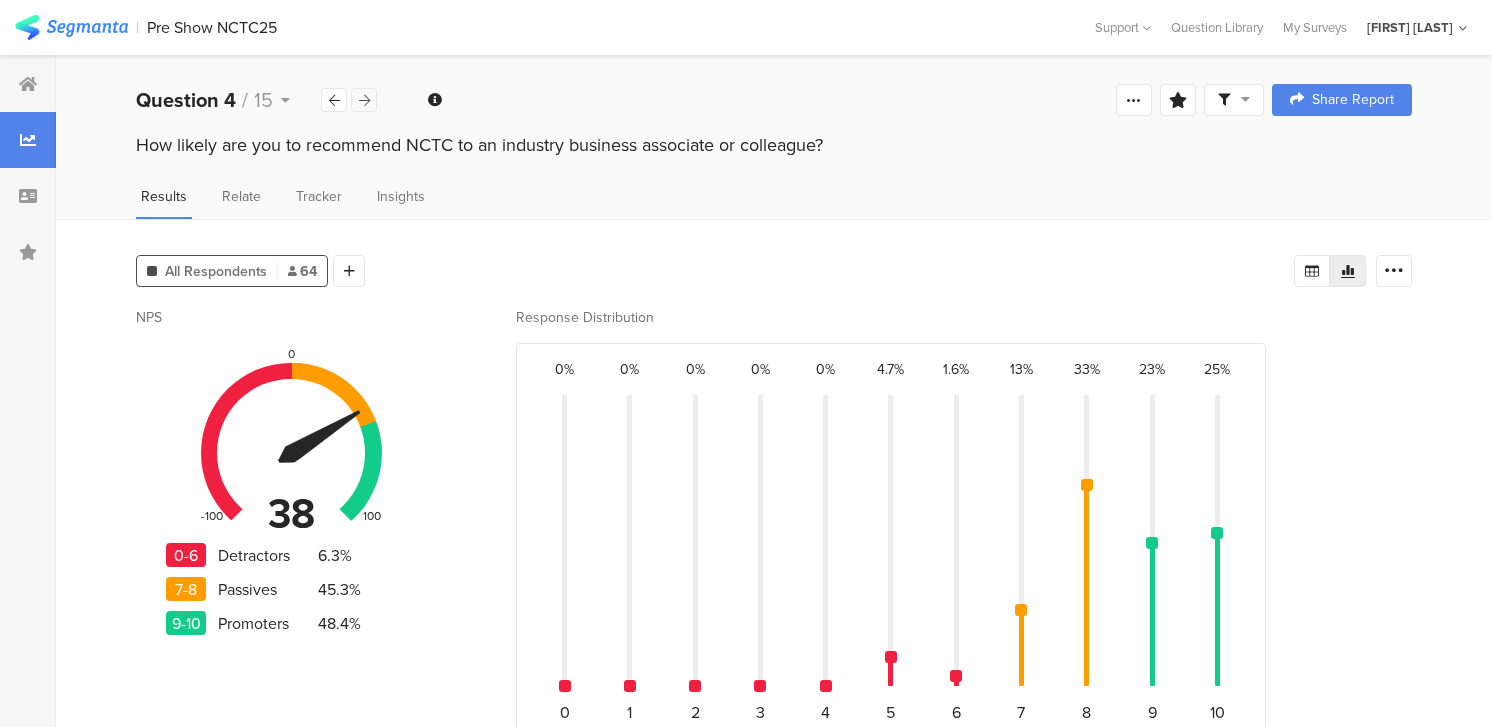 click at bounding box center [364, 100] 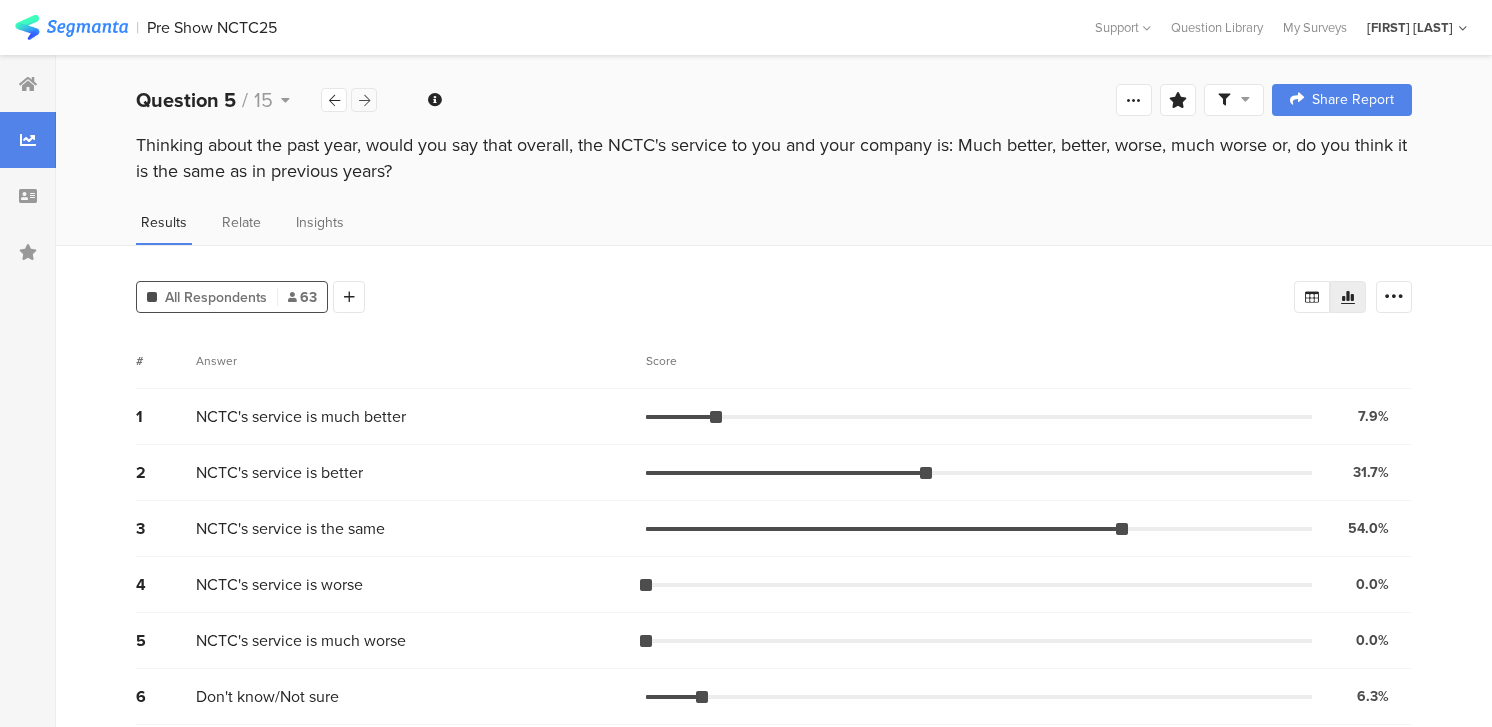click at bounding box center (364, 100) 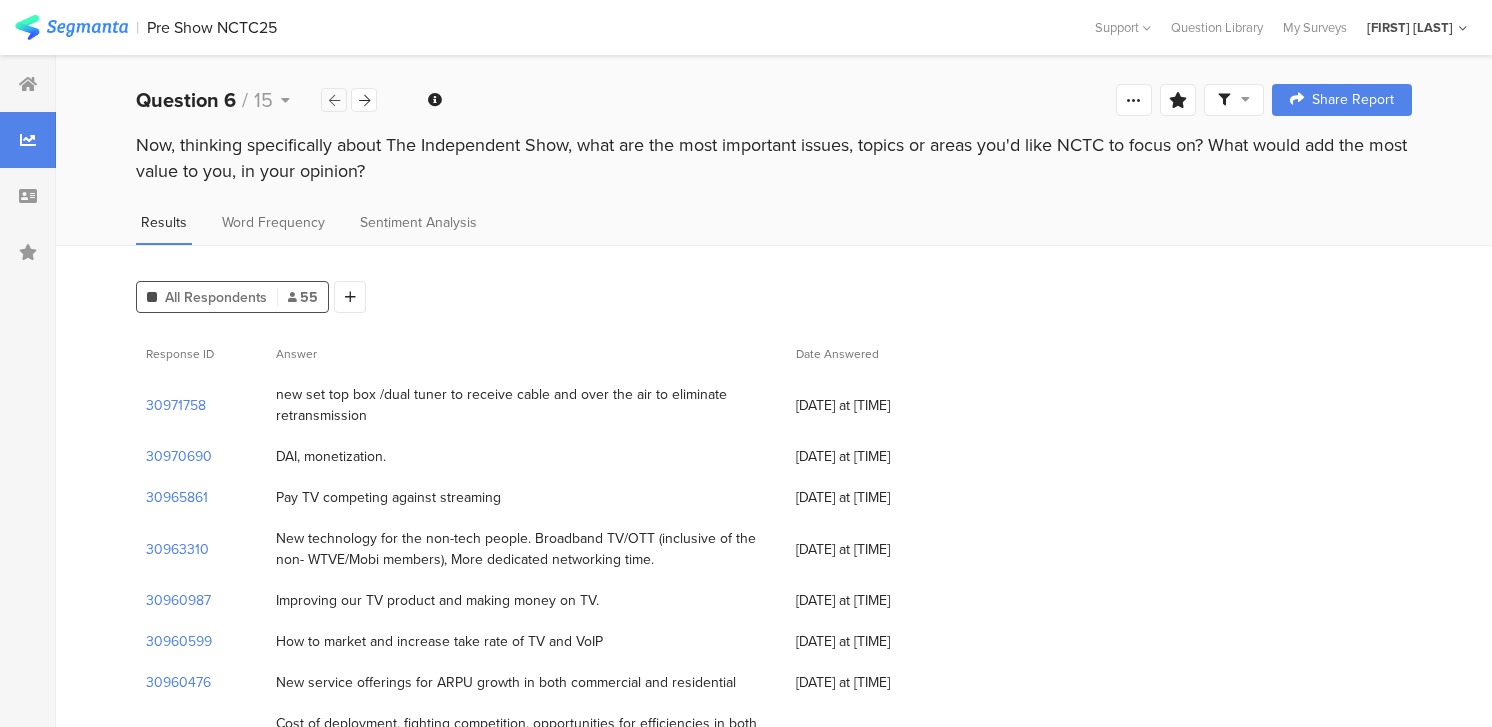 click at bounding box center (334, 100) 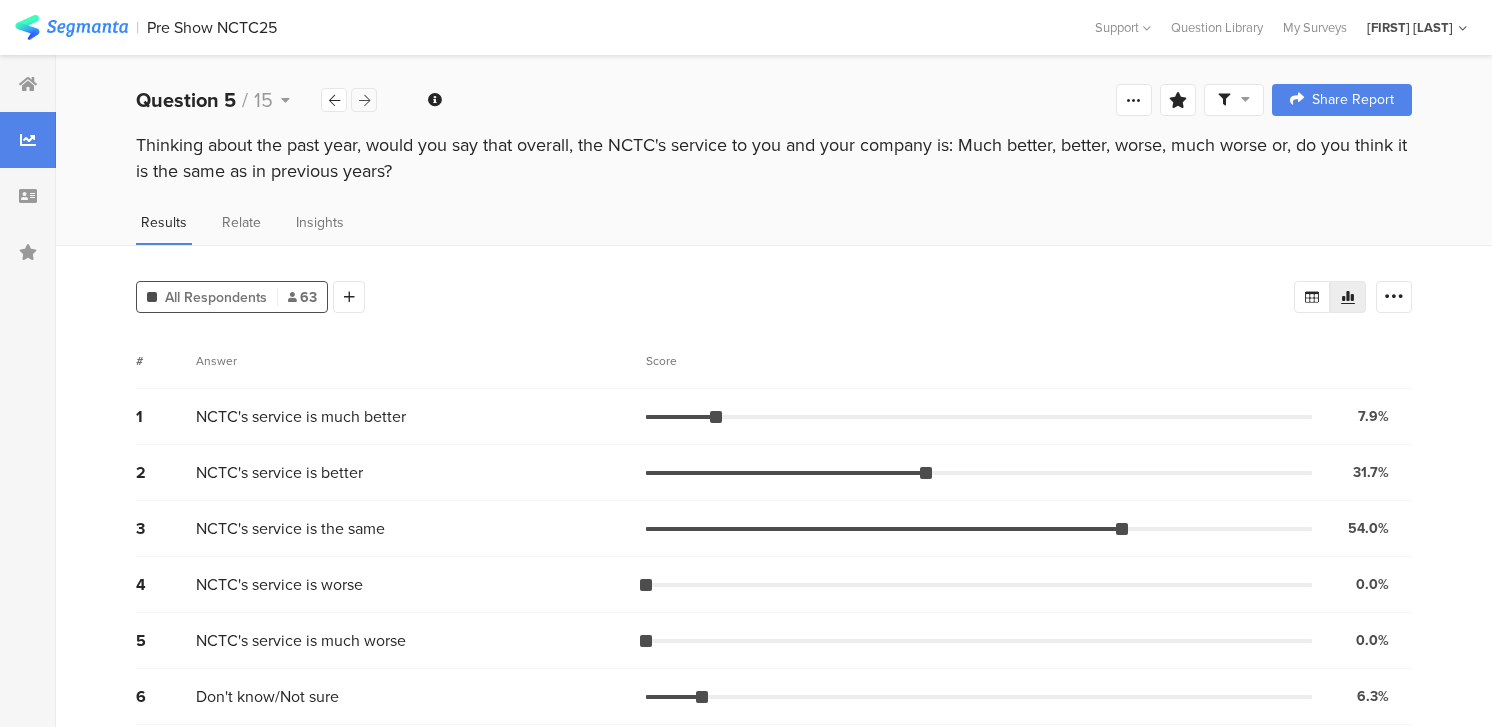 click at bounding box center (364, 100) 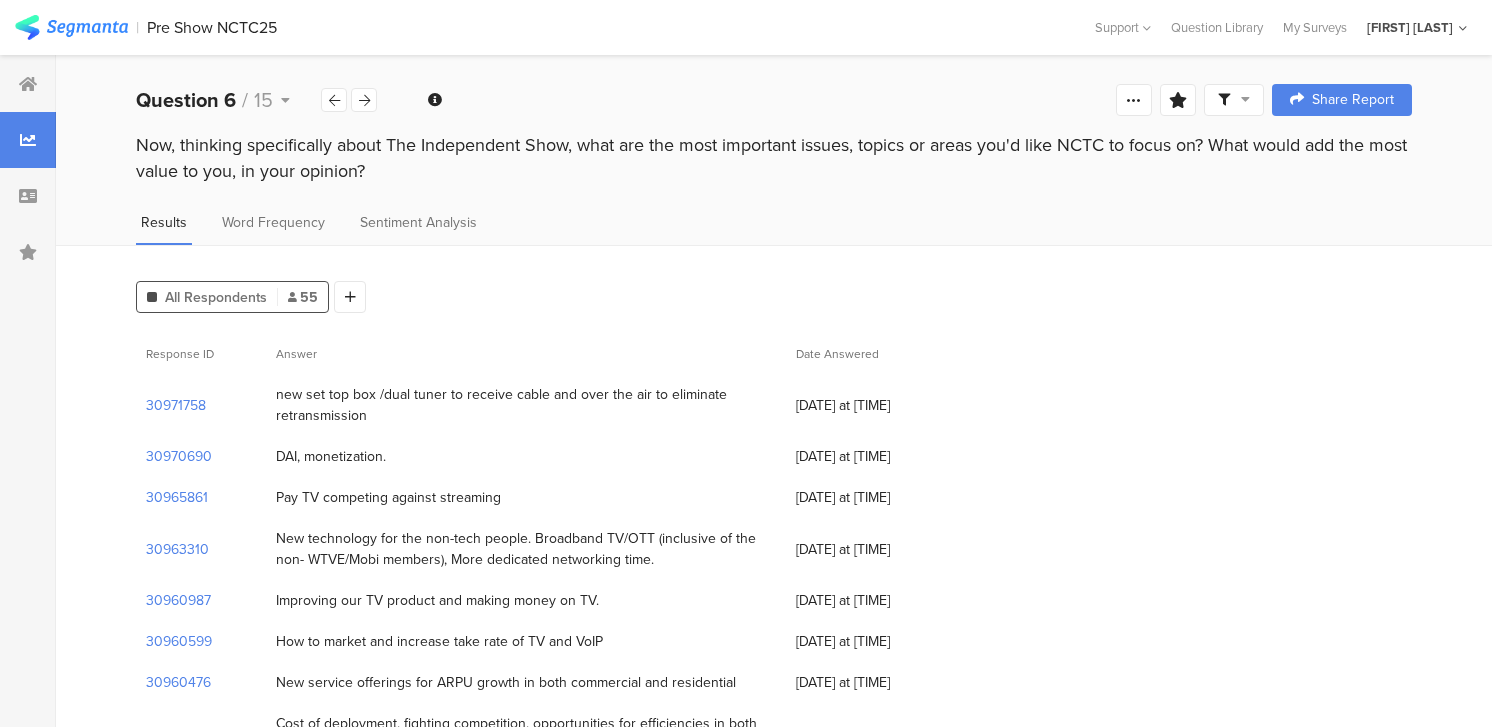 scroll, scrollTop: 109, scrollLeft: 0, axis: vertical 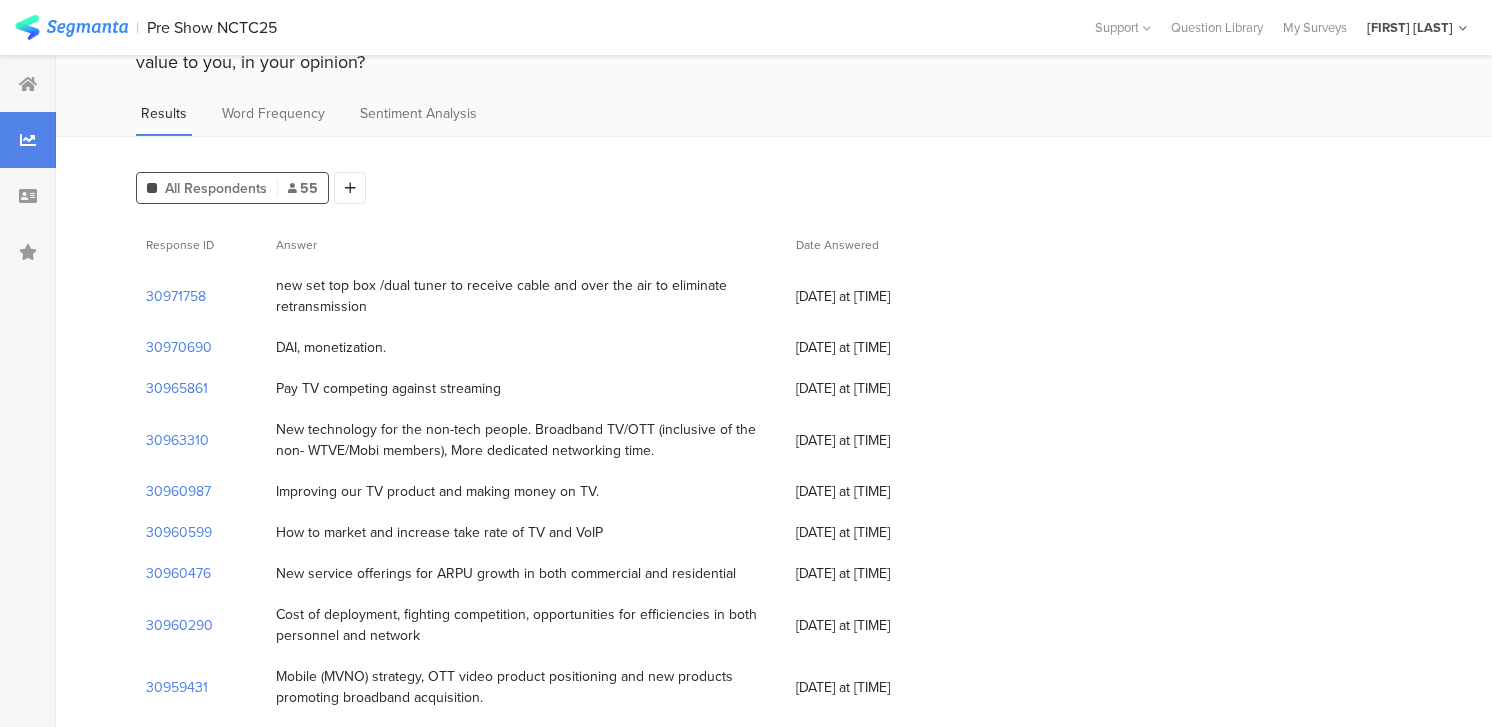 click on "new set top box /dual tuner to receive cable and over the air to eliminate retransmission" at bounding box center (526, 296) 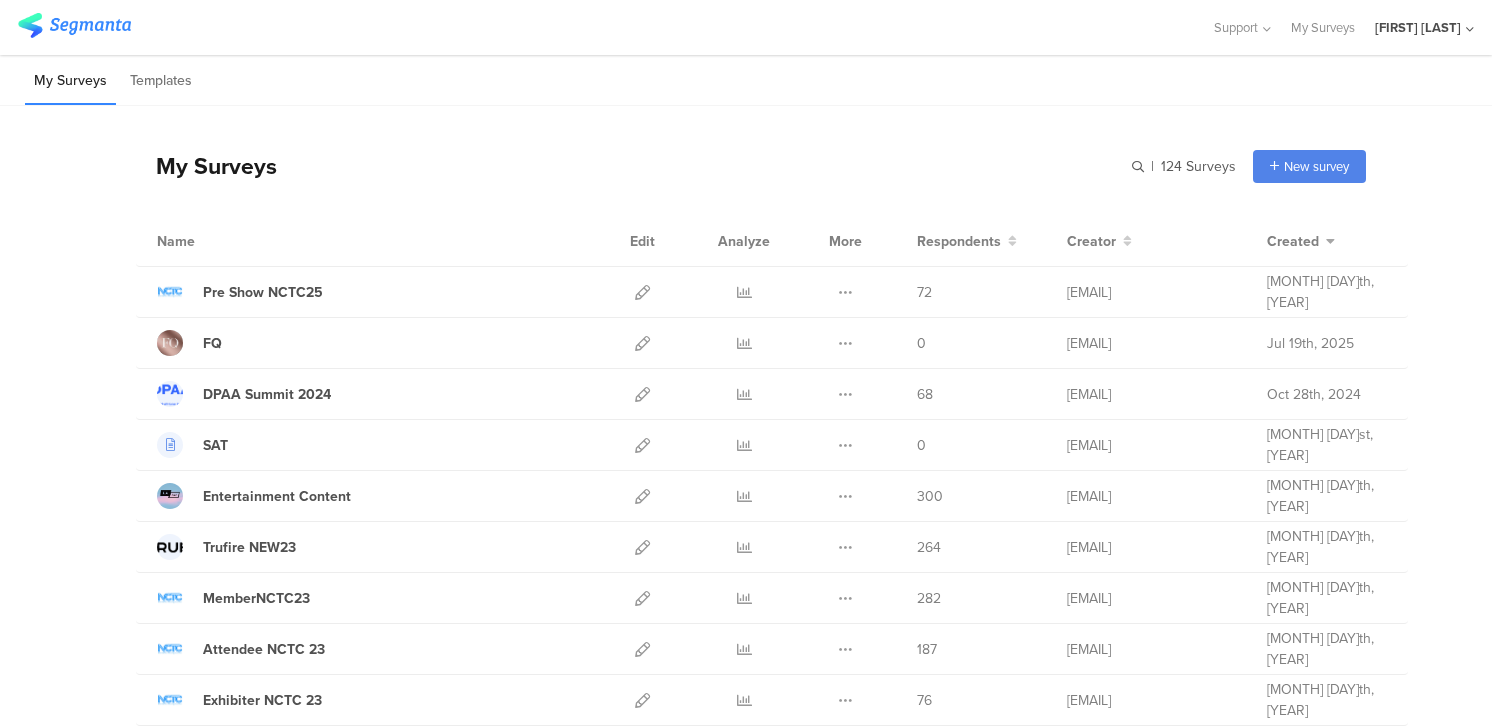 scroll, scrollTop: 0, scrollLeft: 0, axis: both 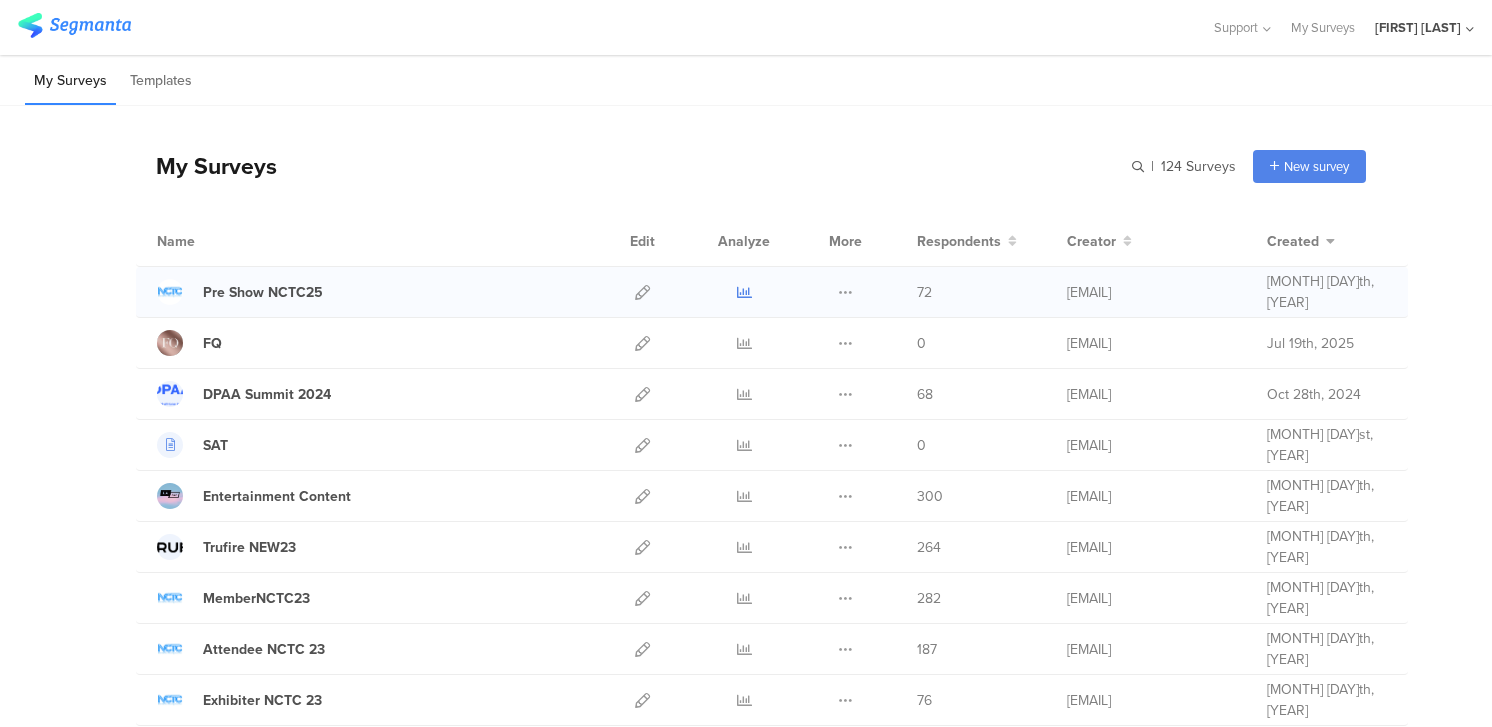 click at bounding box center [744, 292] 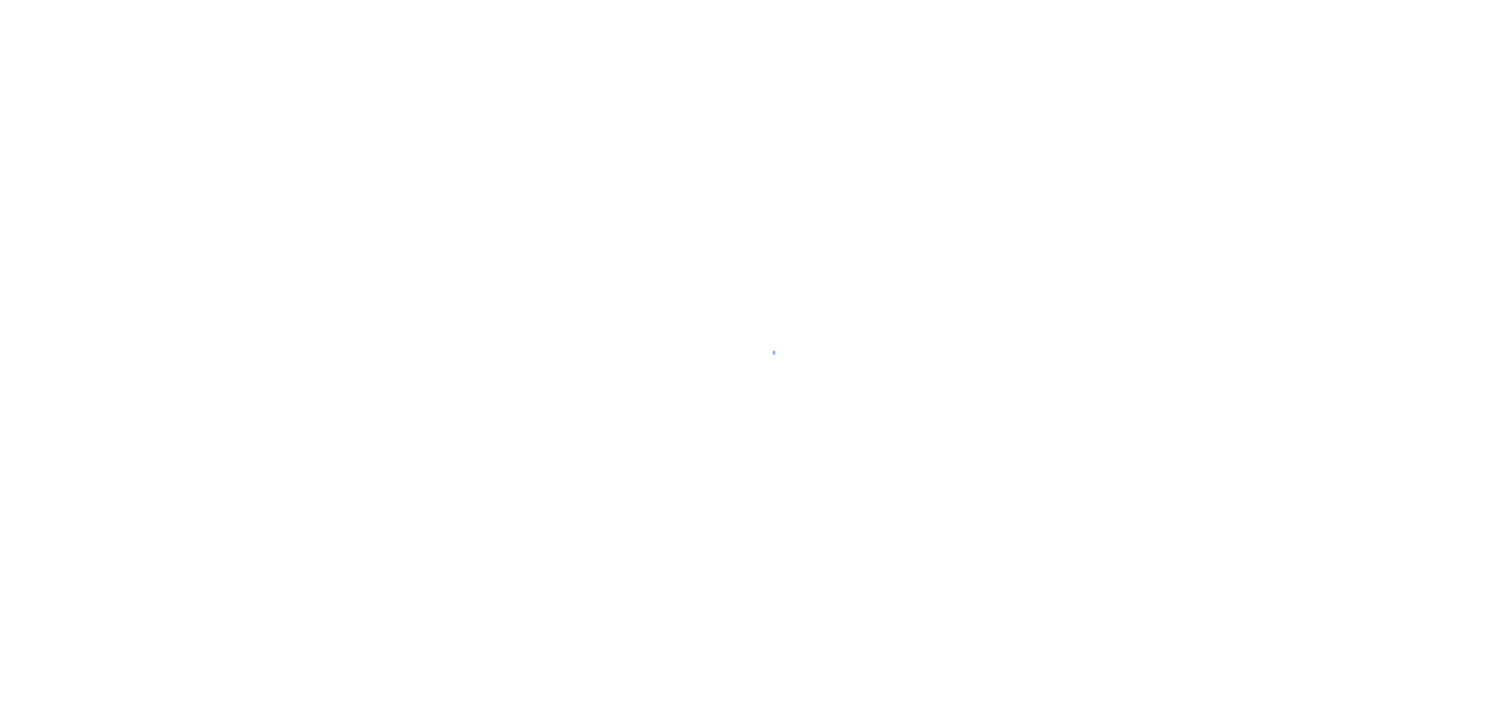 scroll, scrollTop: 0, scrollLeft: 0, axis: both 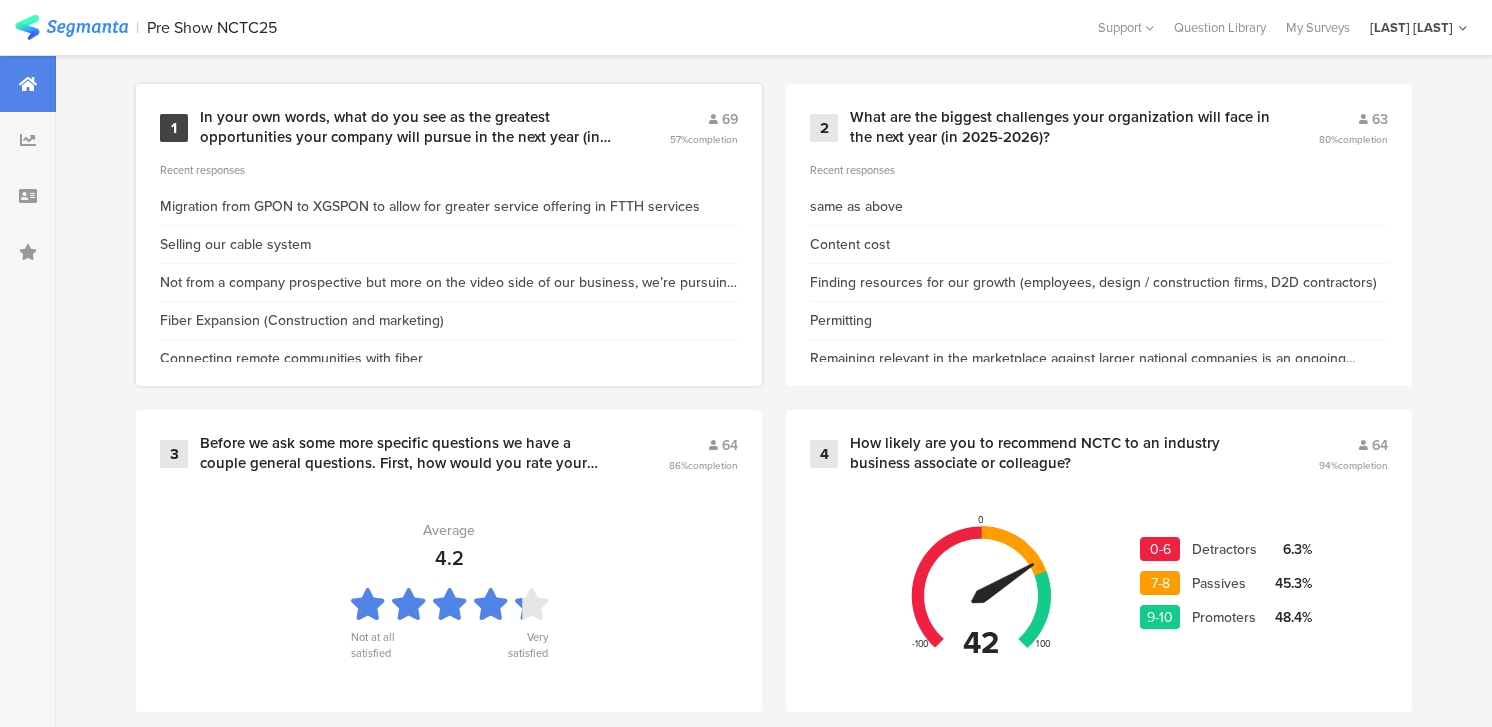 click on "In your own words, what do you see as the greatest opportunities your company will pursue in the next year (in 2025-2026)?" at bounding box center (410, 127) 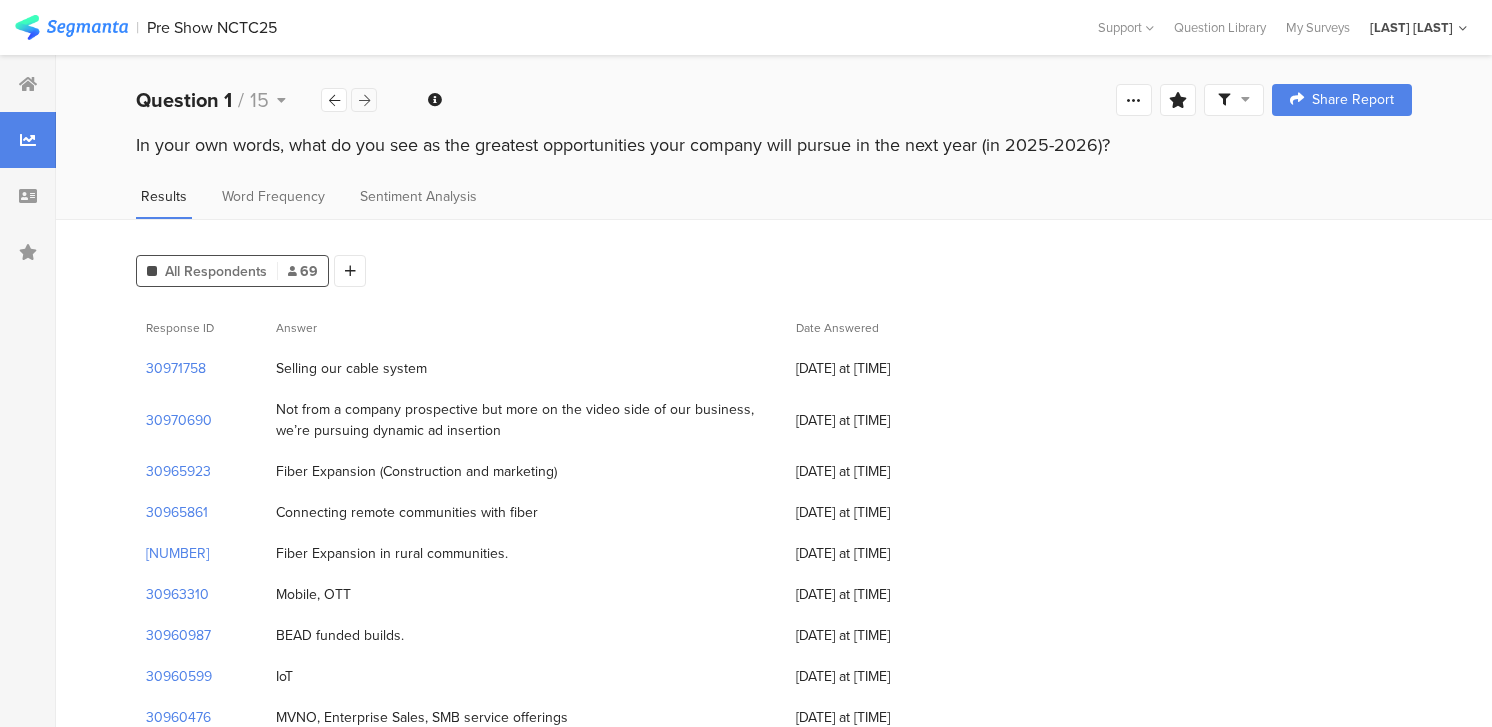click at bounding box center (364, 100) 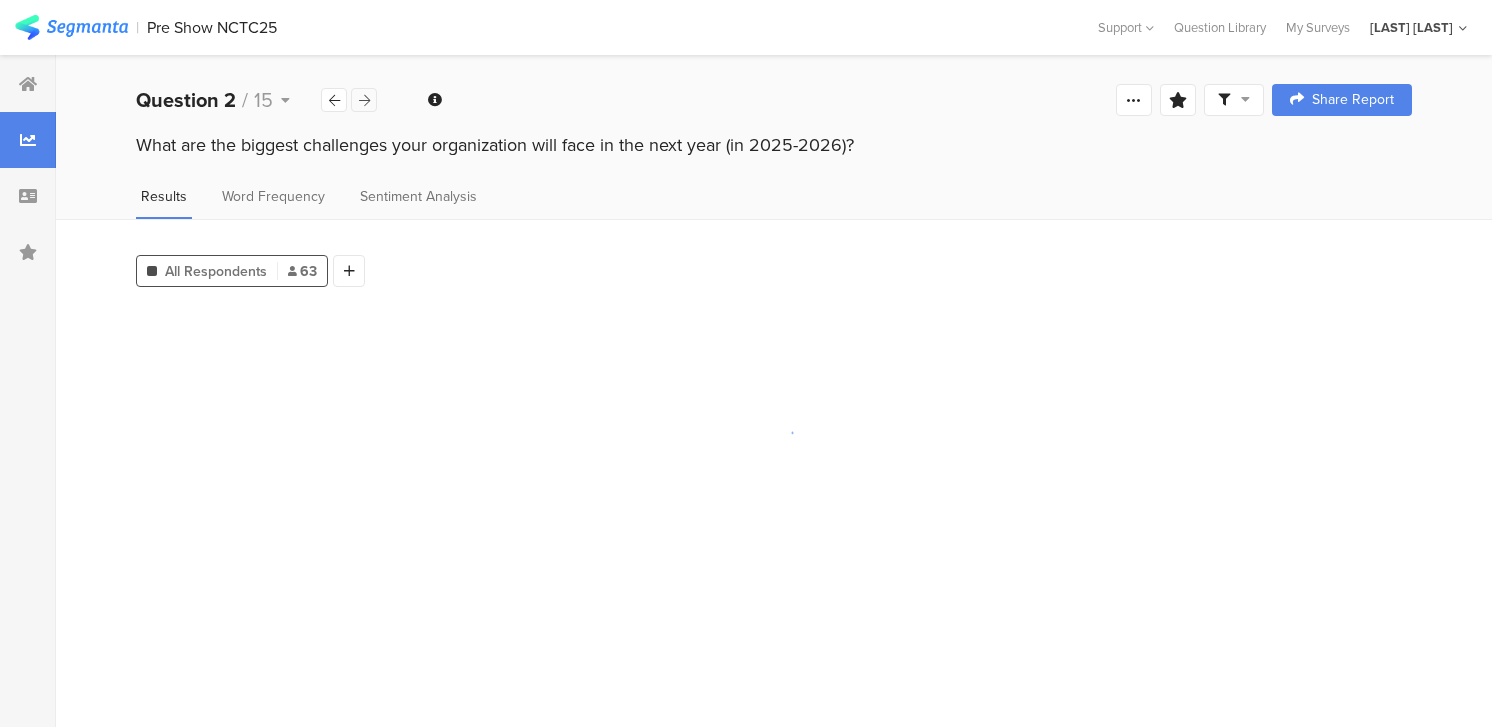 click at bounding box center [364, 100] 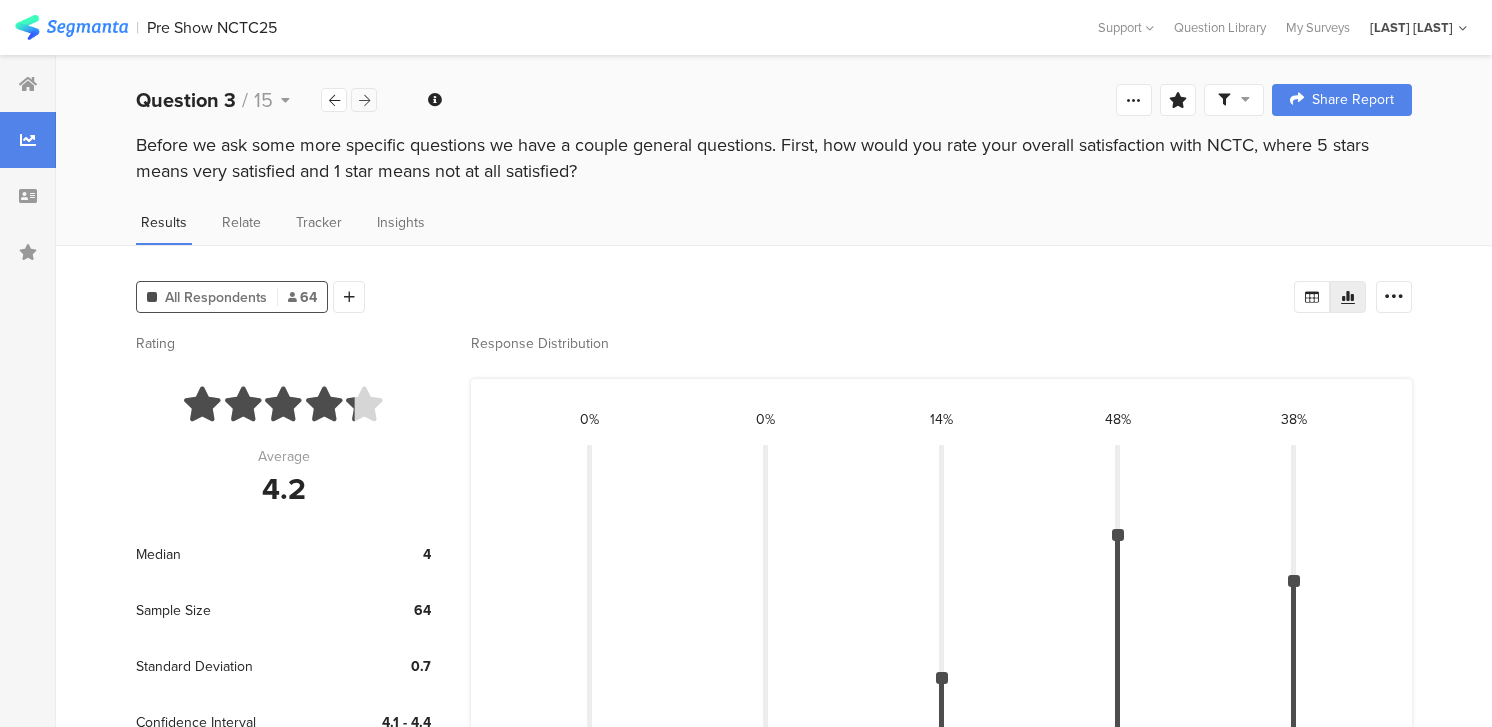 click at bounding box center [364, 100] 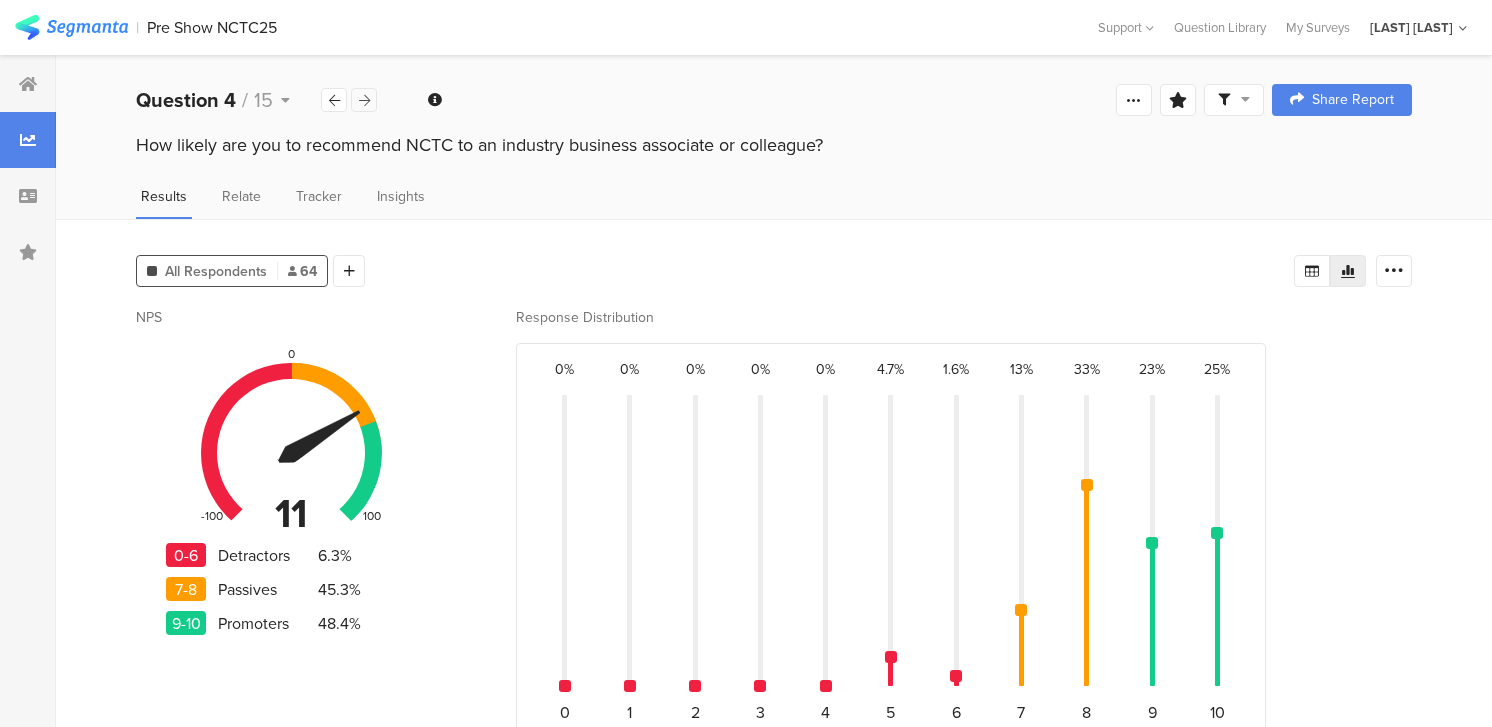click at bounding box center [364, 100] 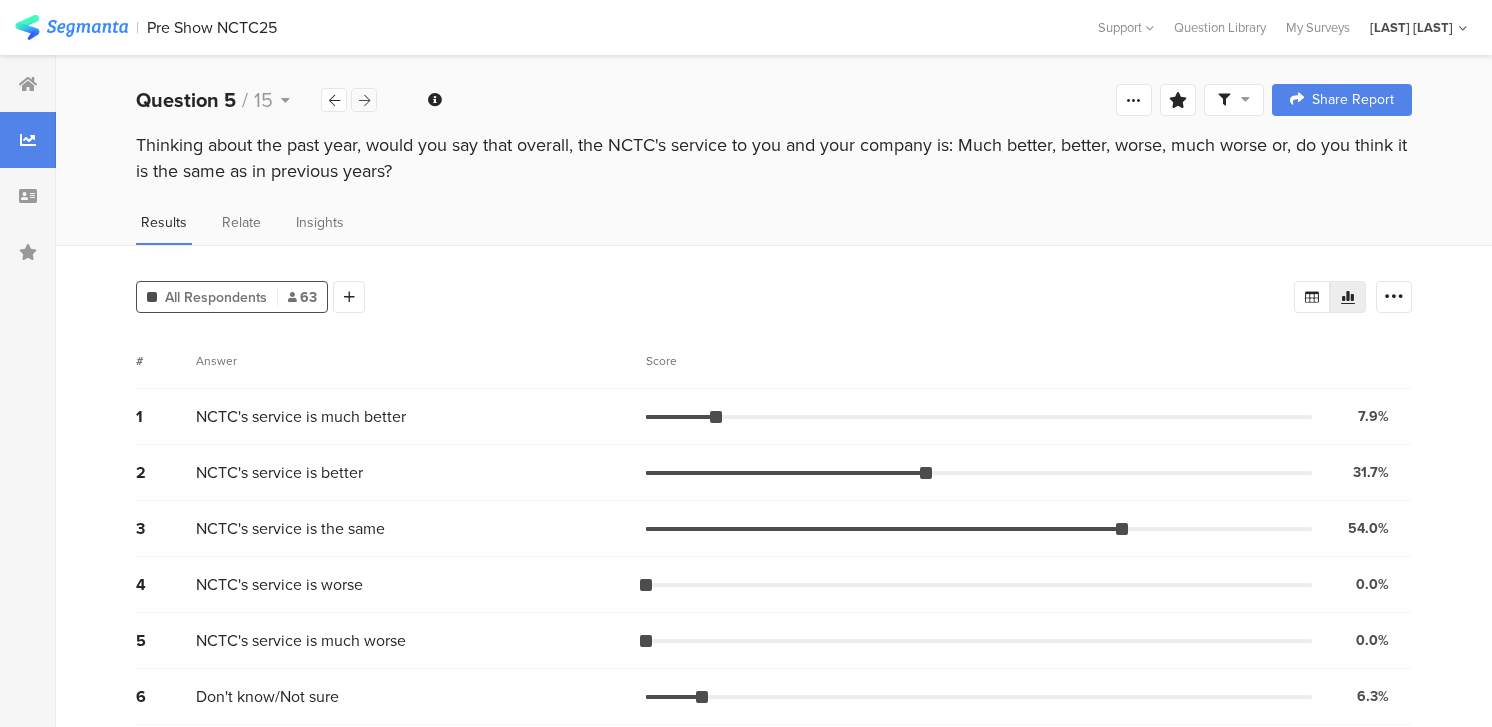 click at bounding box center (364, 100) 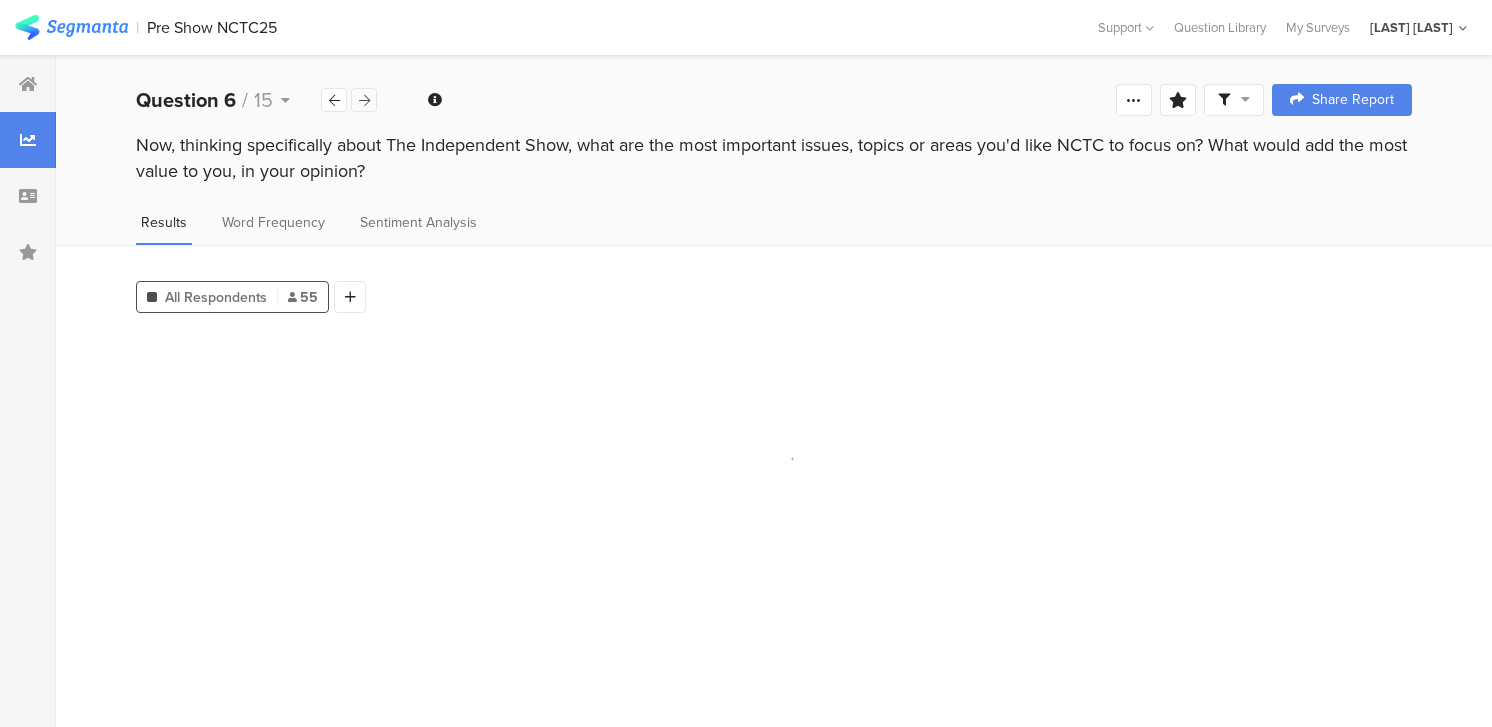 click at bounding box center [364, 100] 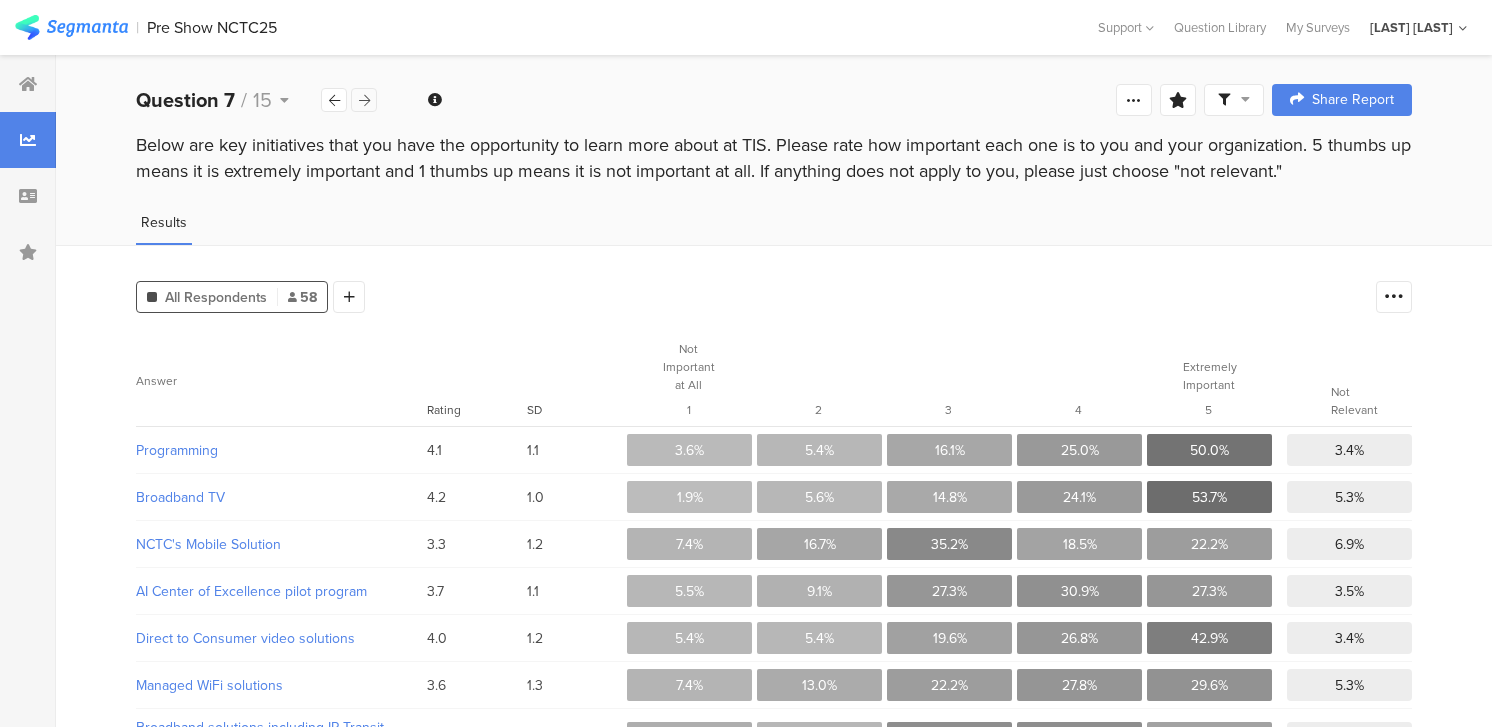 click at bounding box center (364, 100) 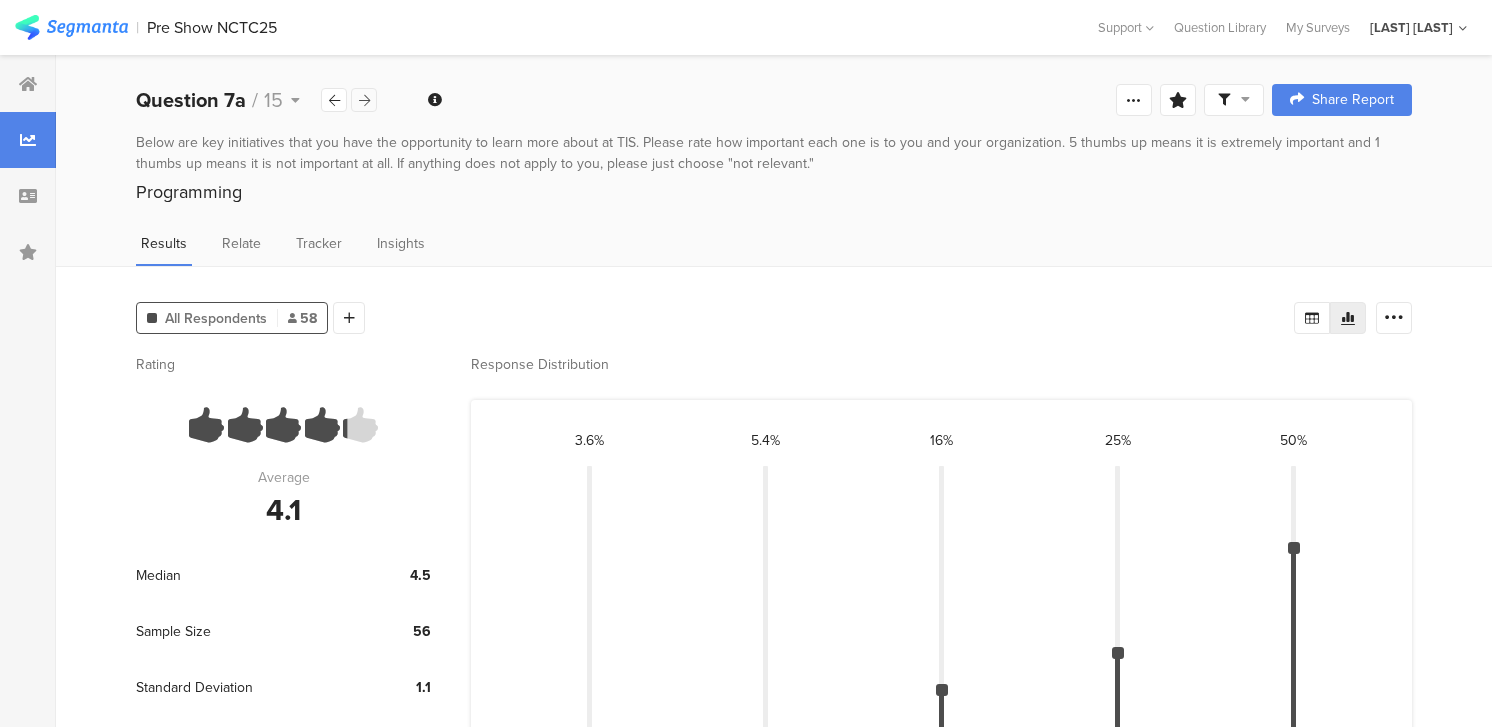 click at bounding box center (364, 100) 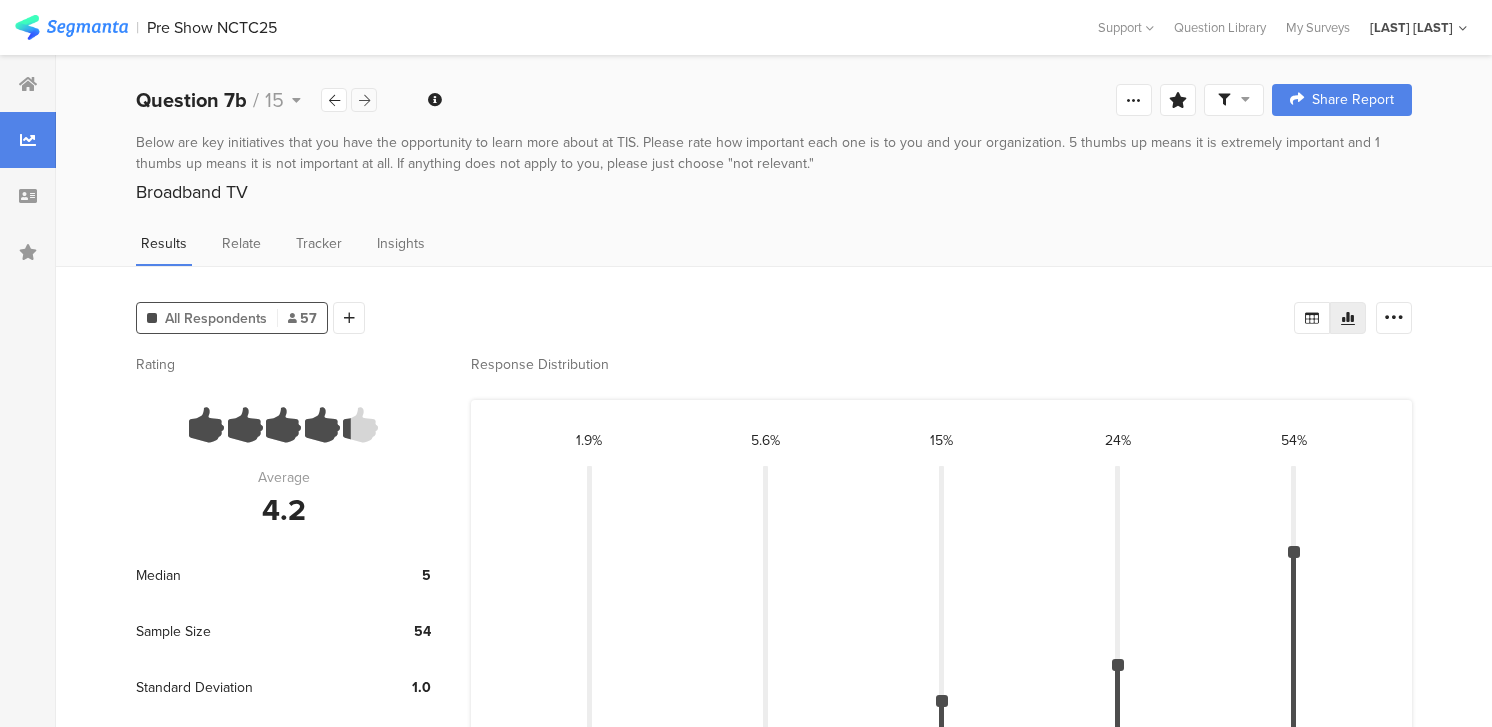 click at bounding box center [364, 100] 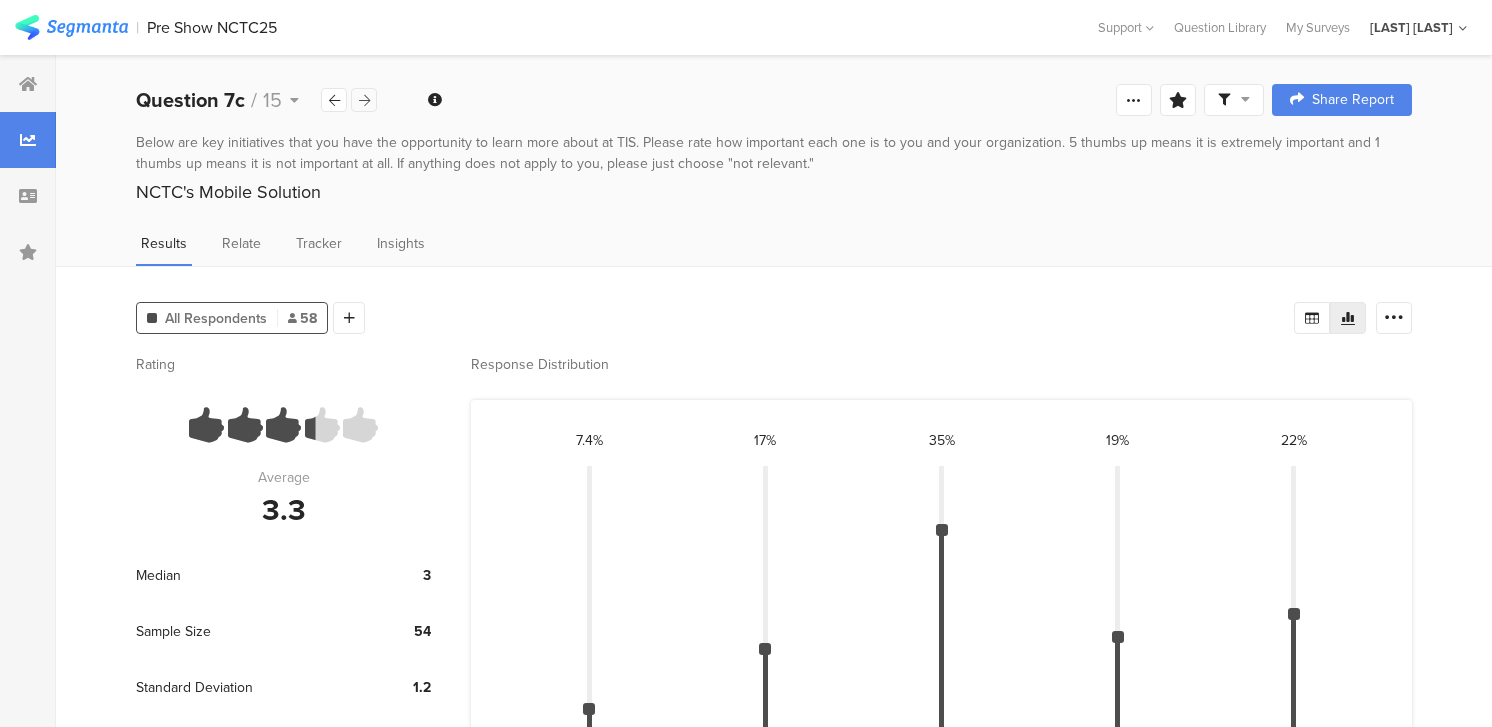 click at bounding box center (364, 100) 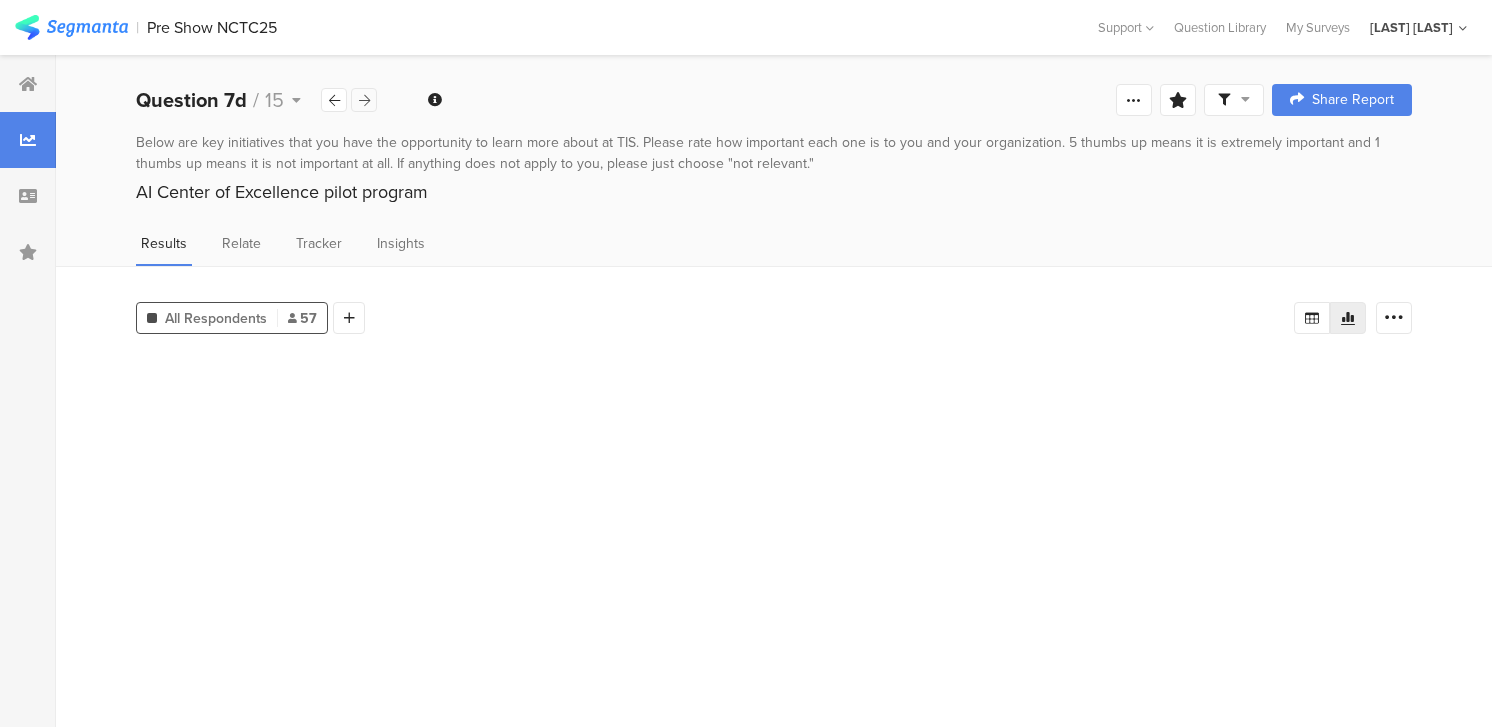 click at bounding box center [364, 100] 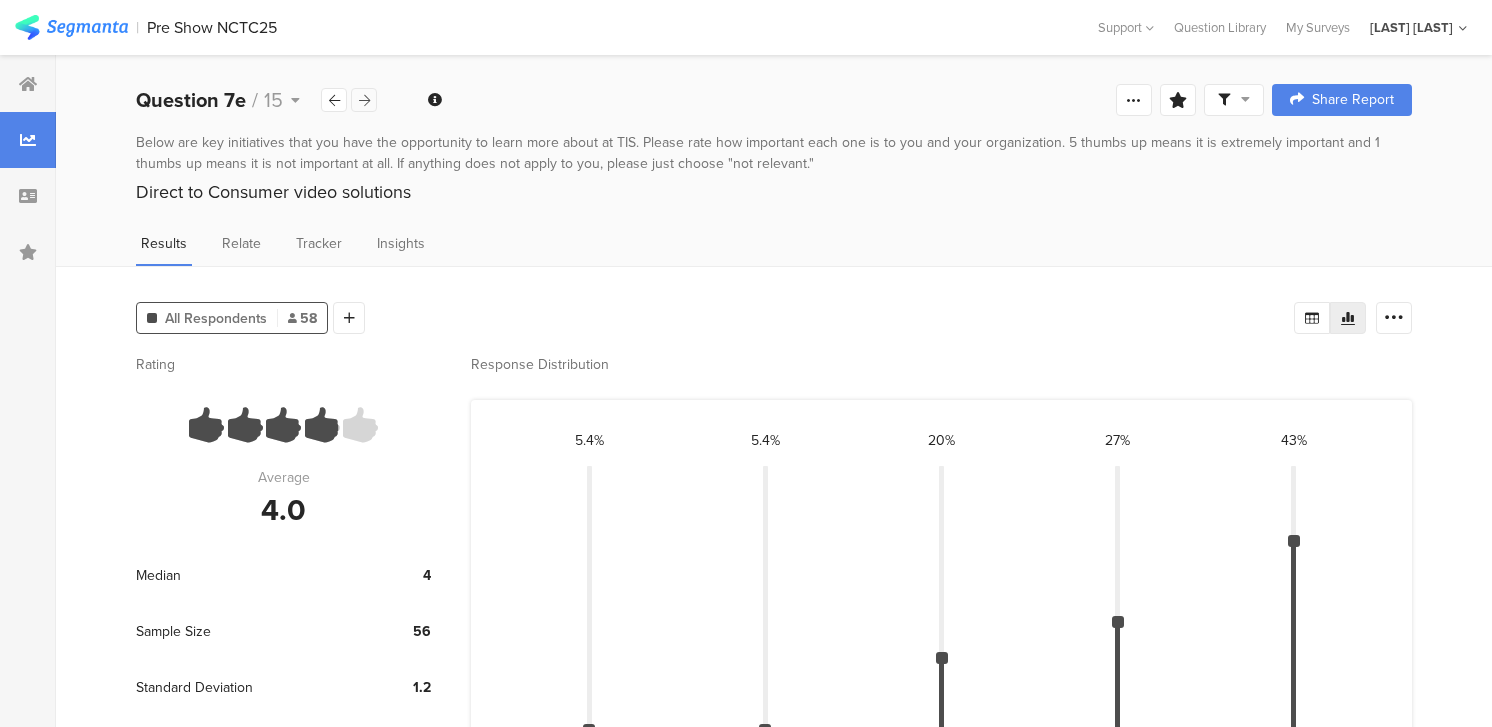 click at bounding box center [364, 100] 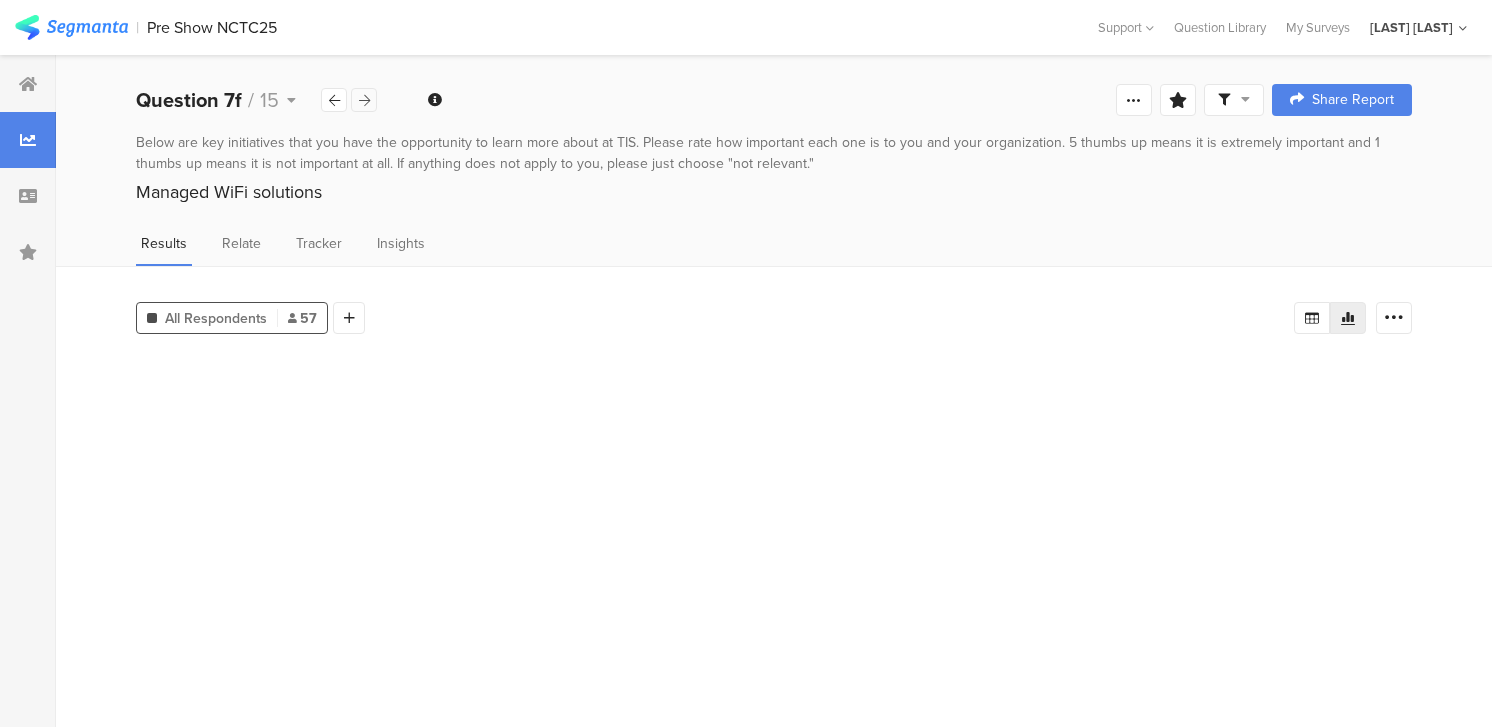 click at bounding box center (364, 100) 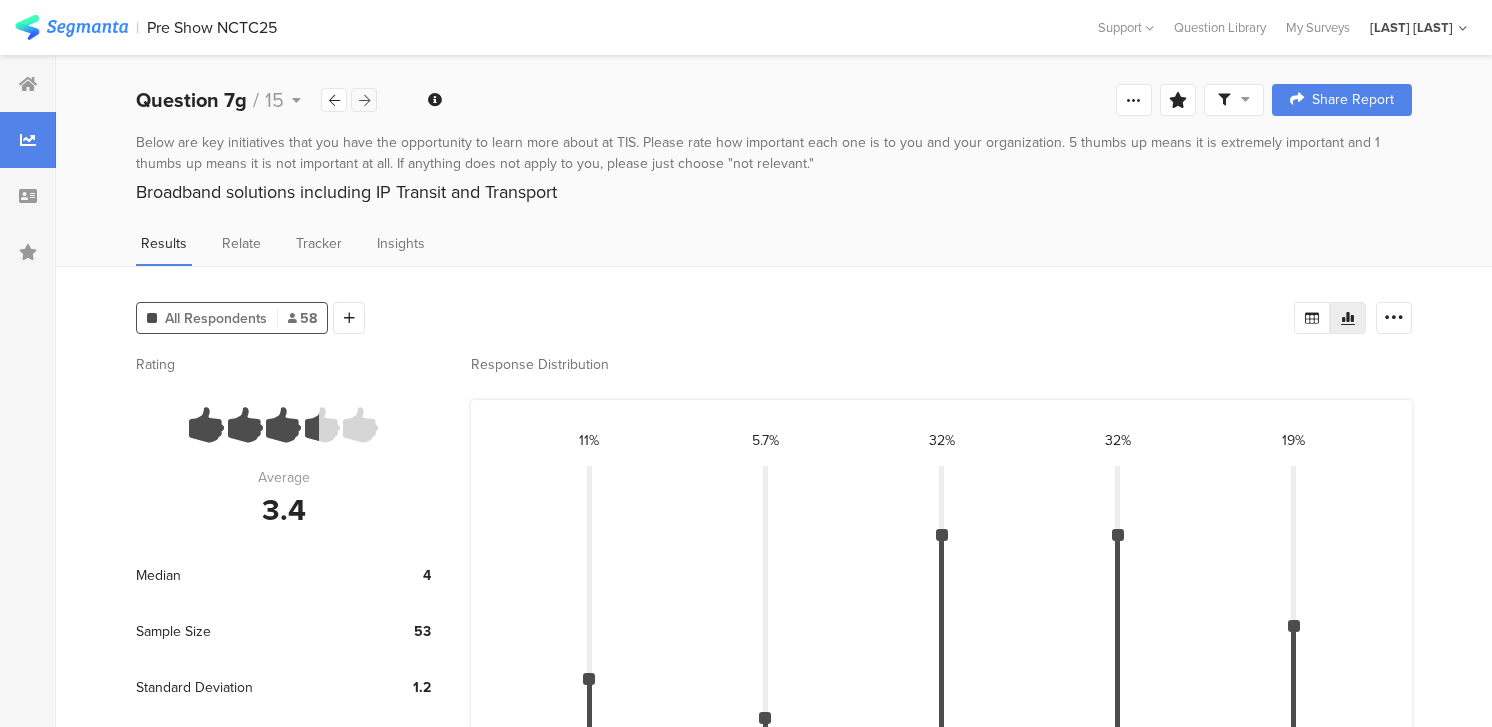 click at bounding box center (364, 100) 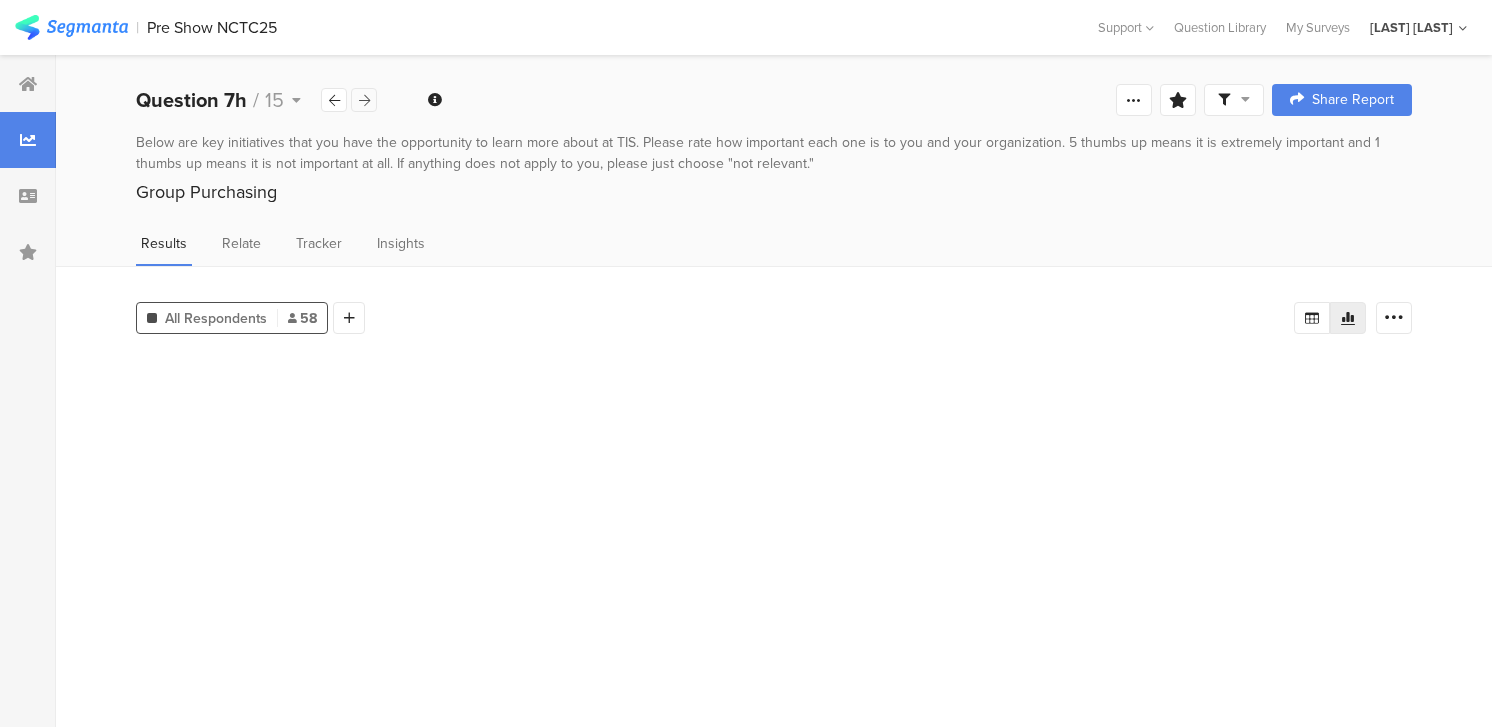 click at bounding box center [364, 100] 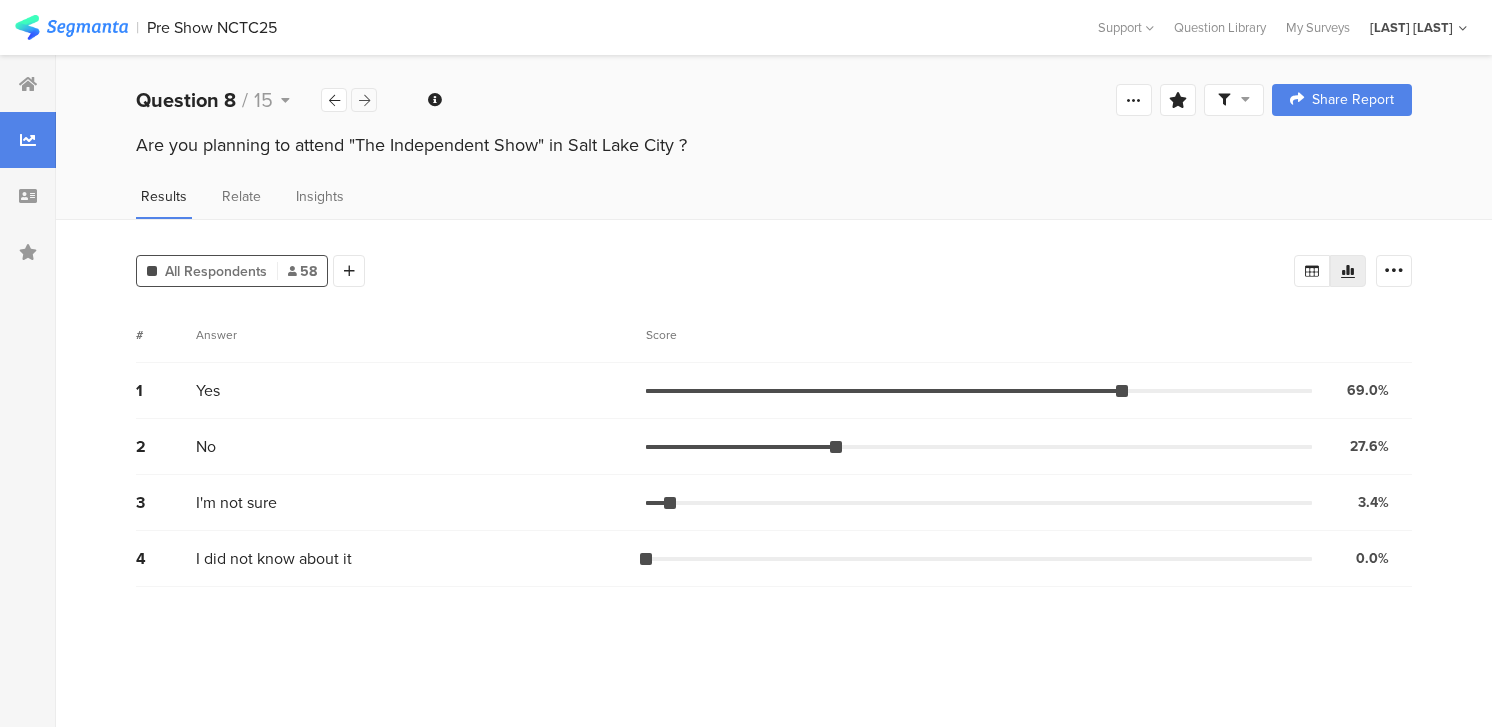 click at bounding box center [364, 100] 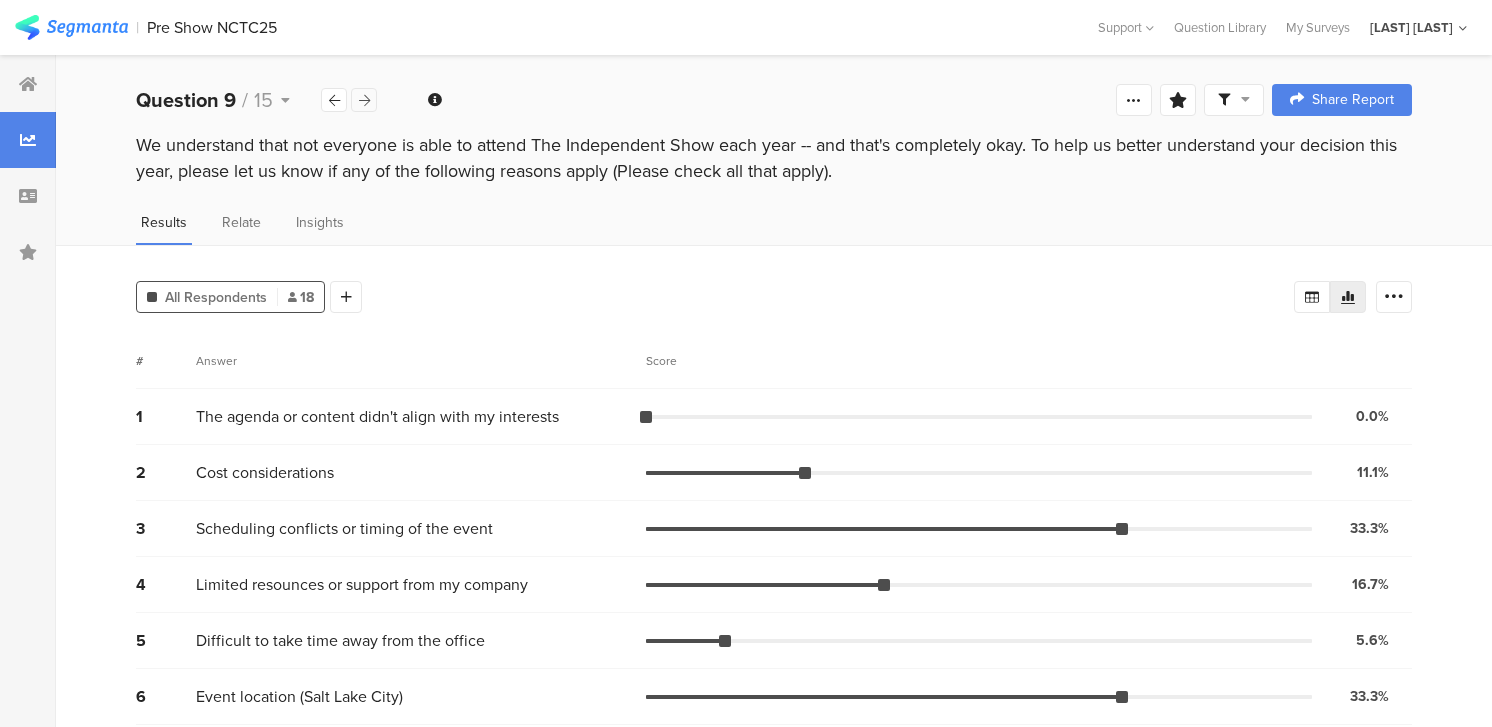 click at bounding box center [364, 100] 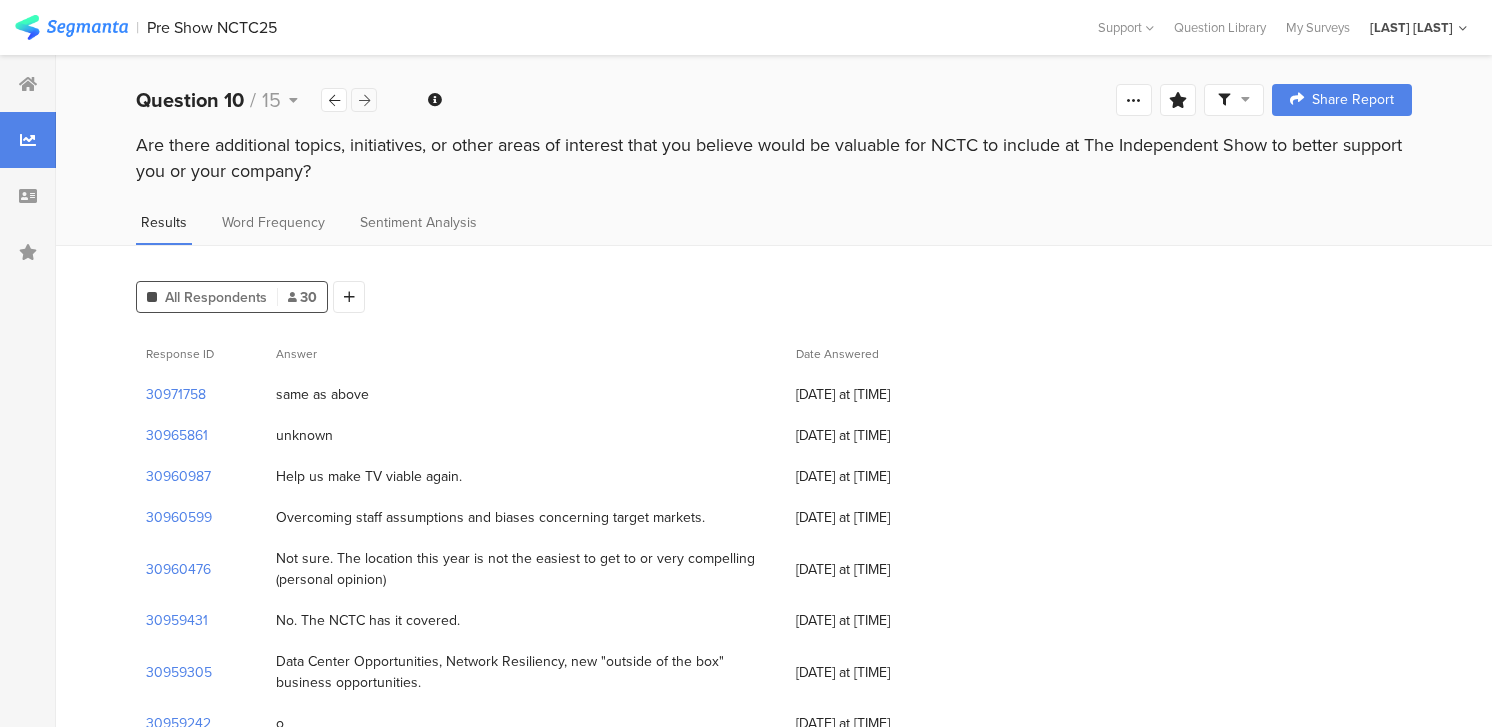click at bounding box center [364, 100] 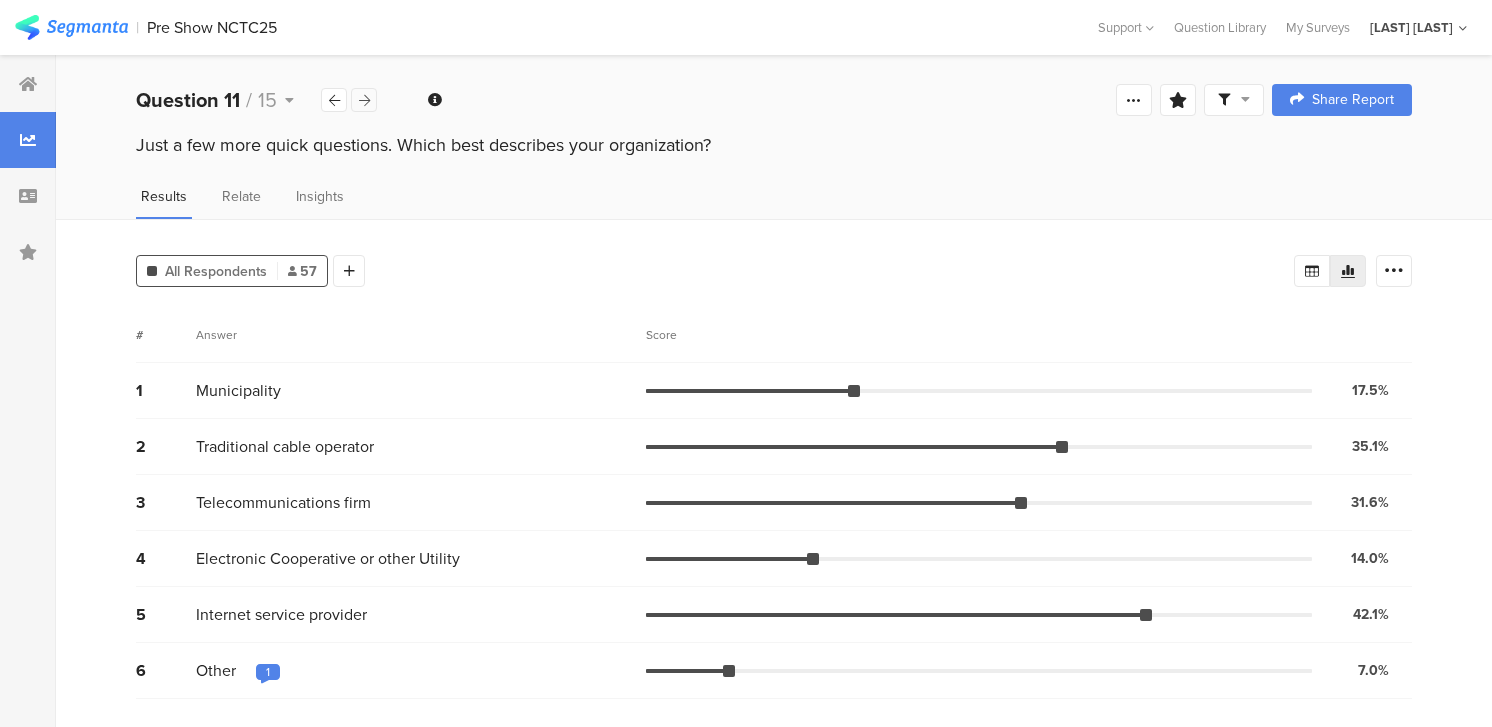 click at bounding box center (364, 100) 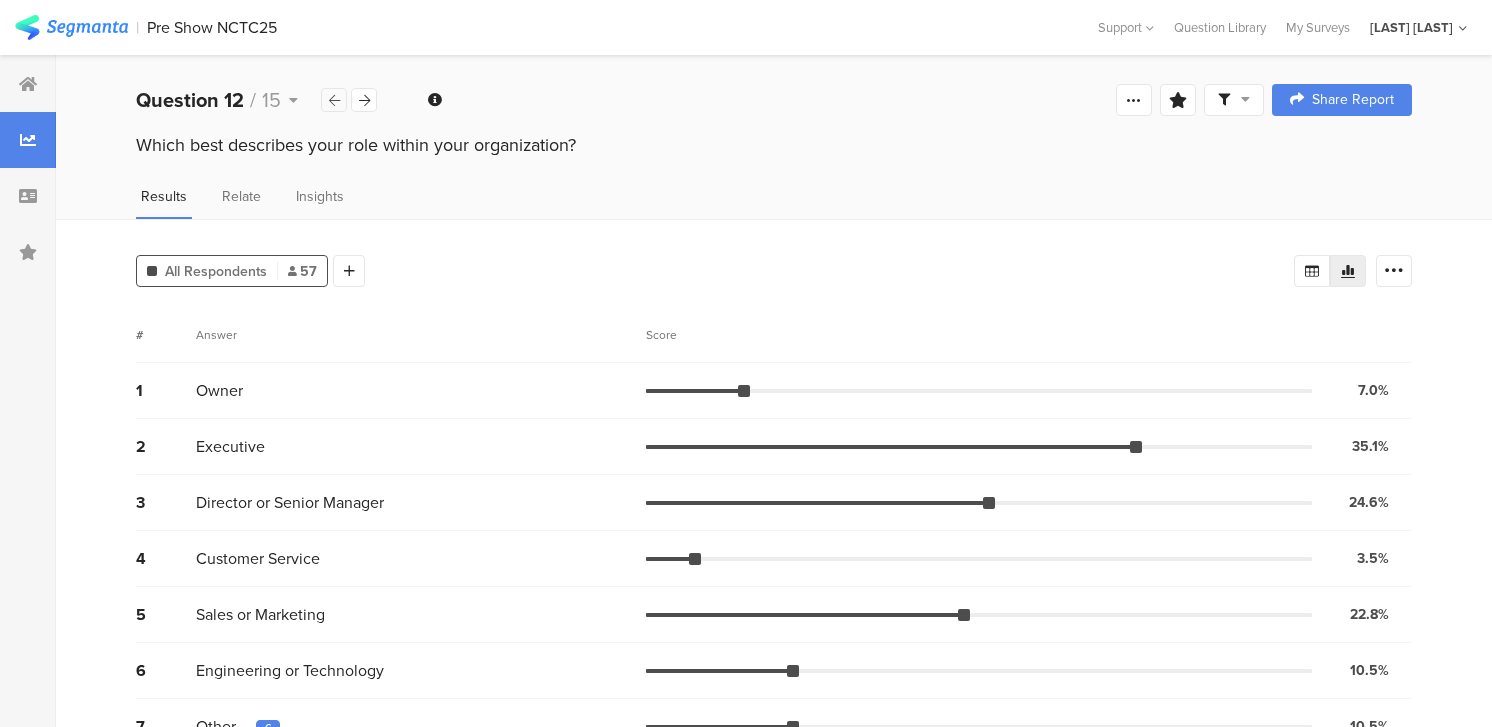 click at bounding box center [334, 100] 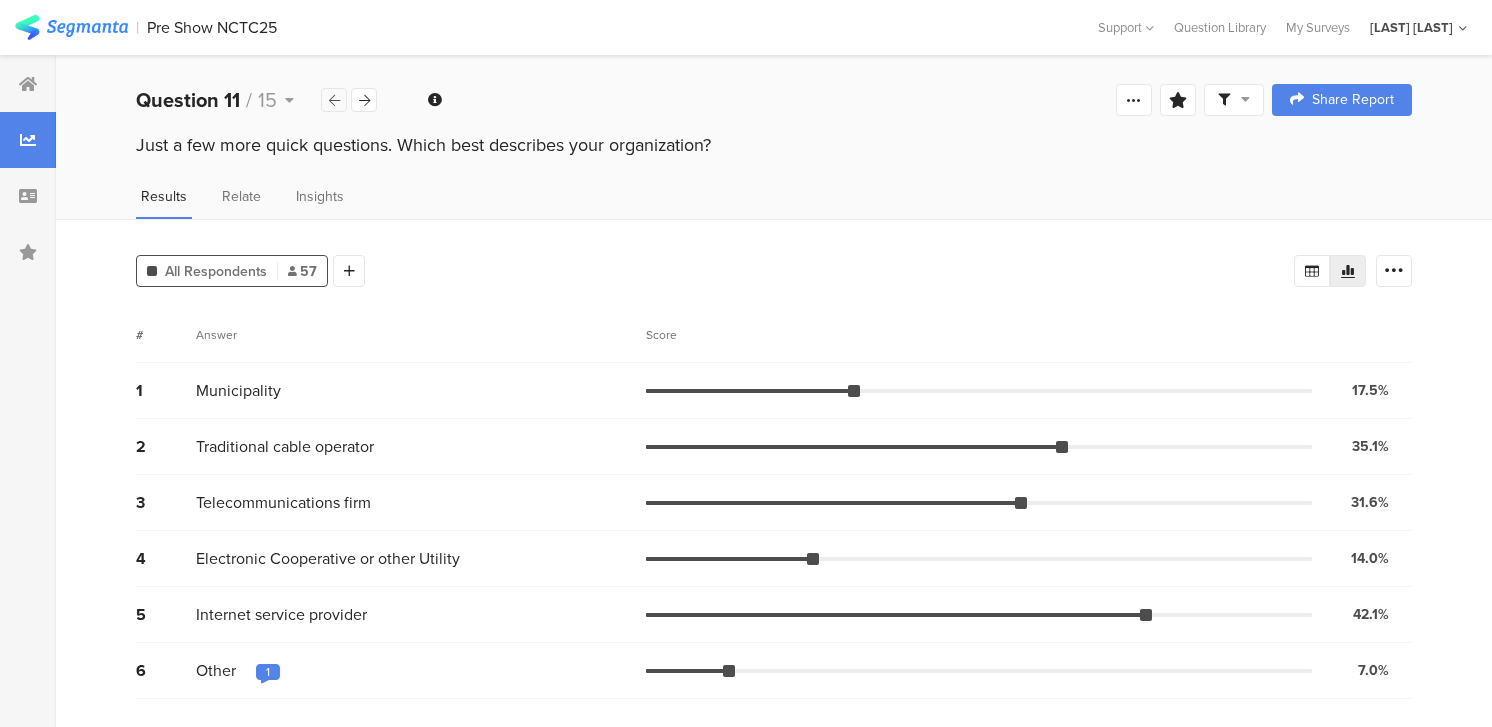 click at bounding box center [334, 100] 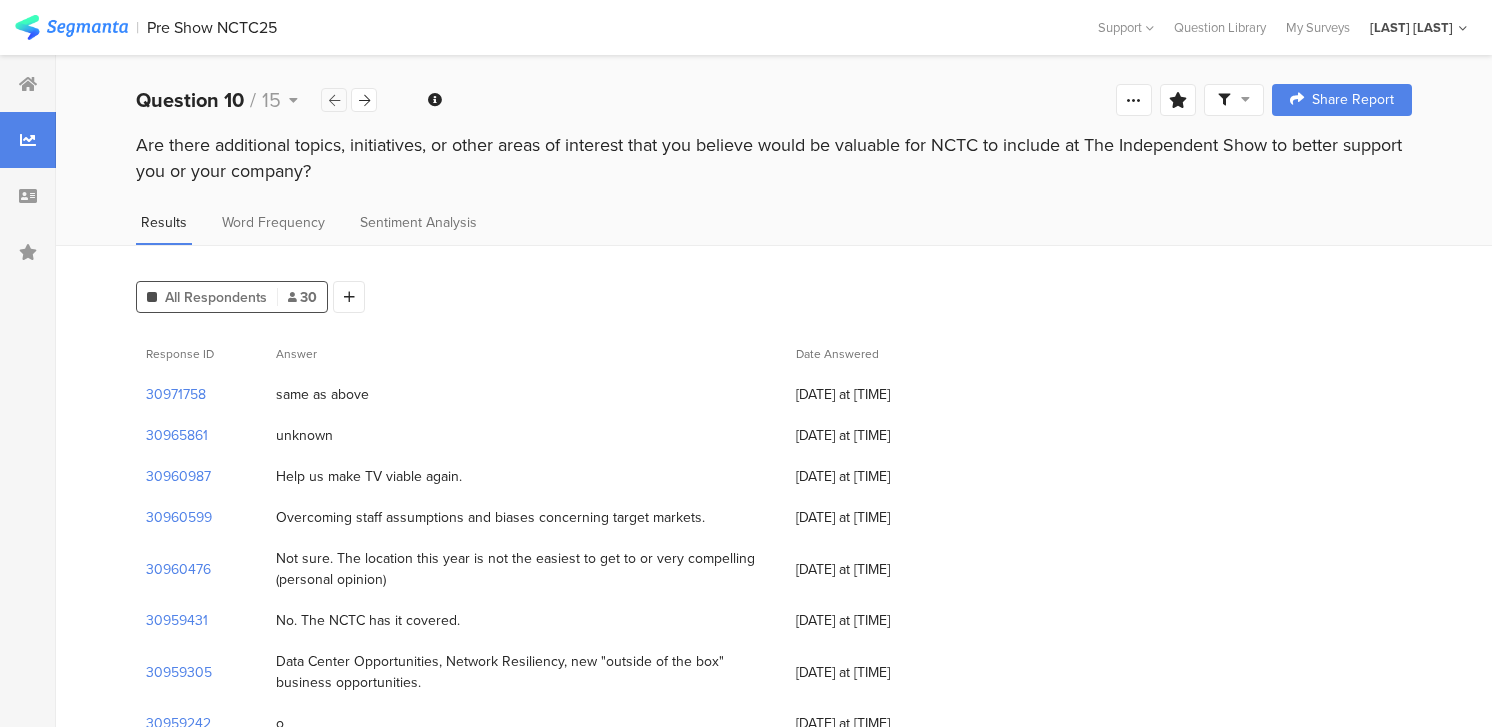 click at bounding box center (334, 100) 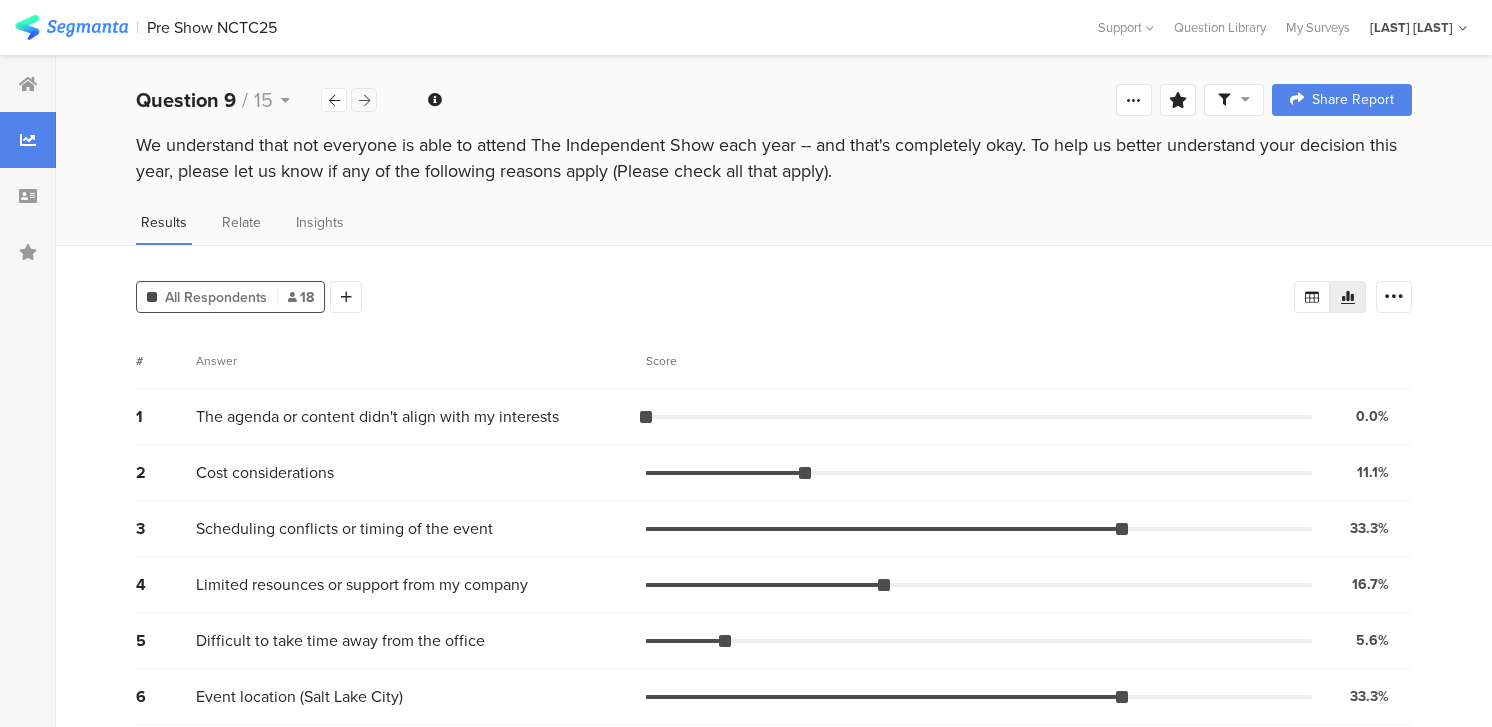 click at bounding box center (364, 100) 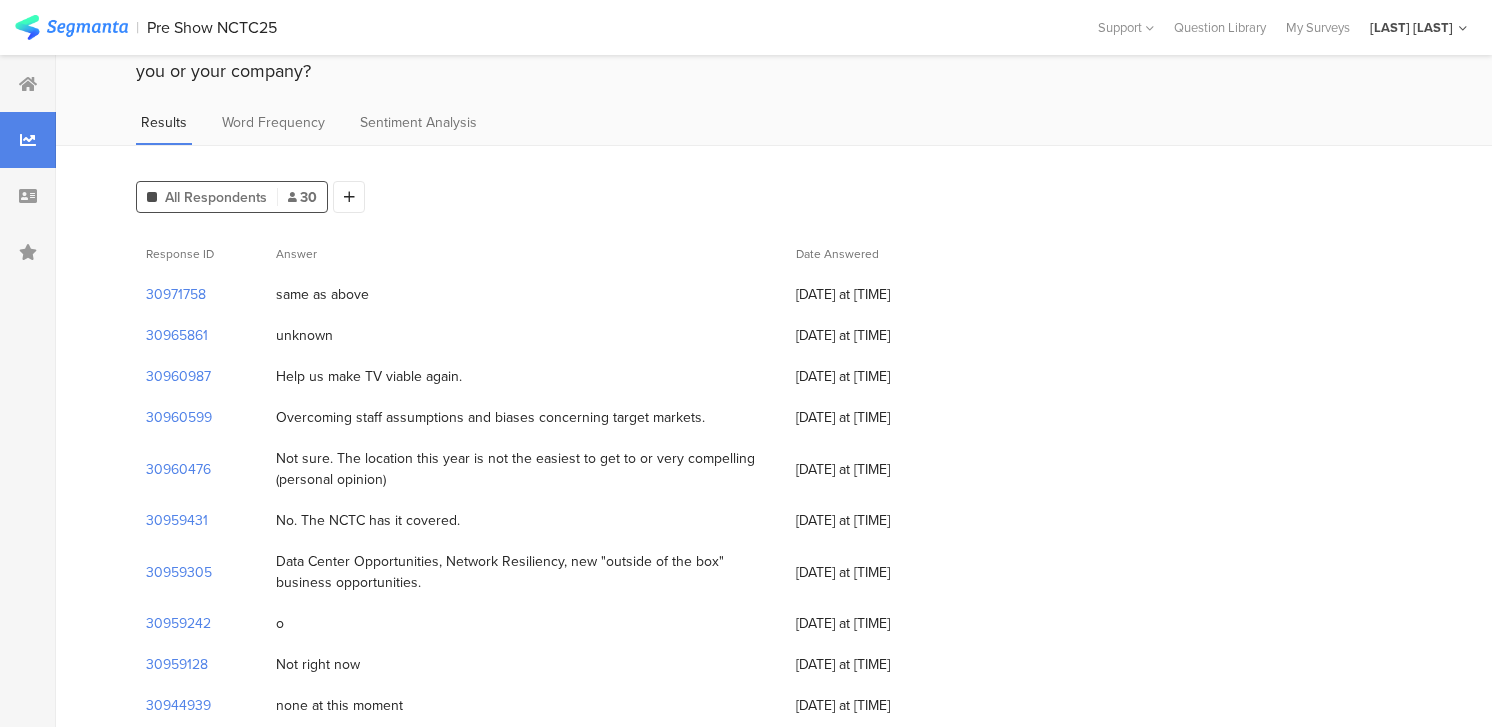 scroll, scrollTop: 101, scrollLeft: 0, axis: vertical 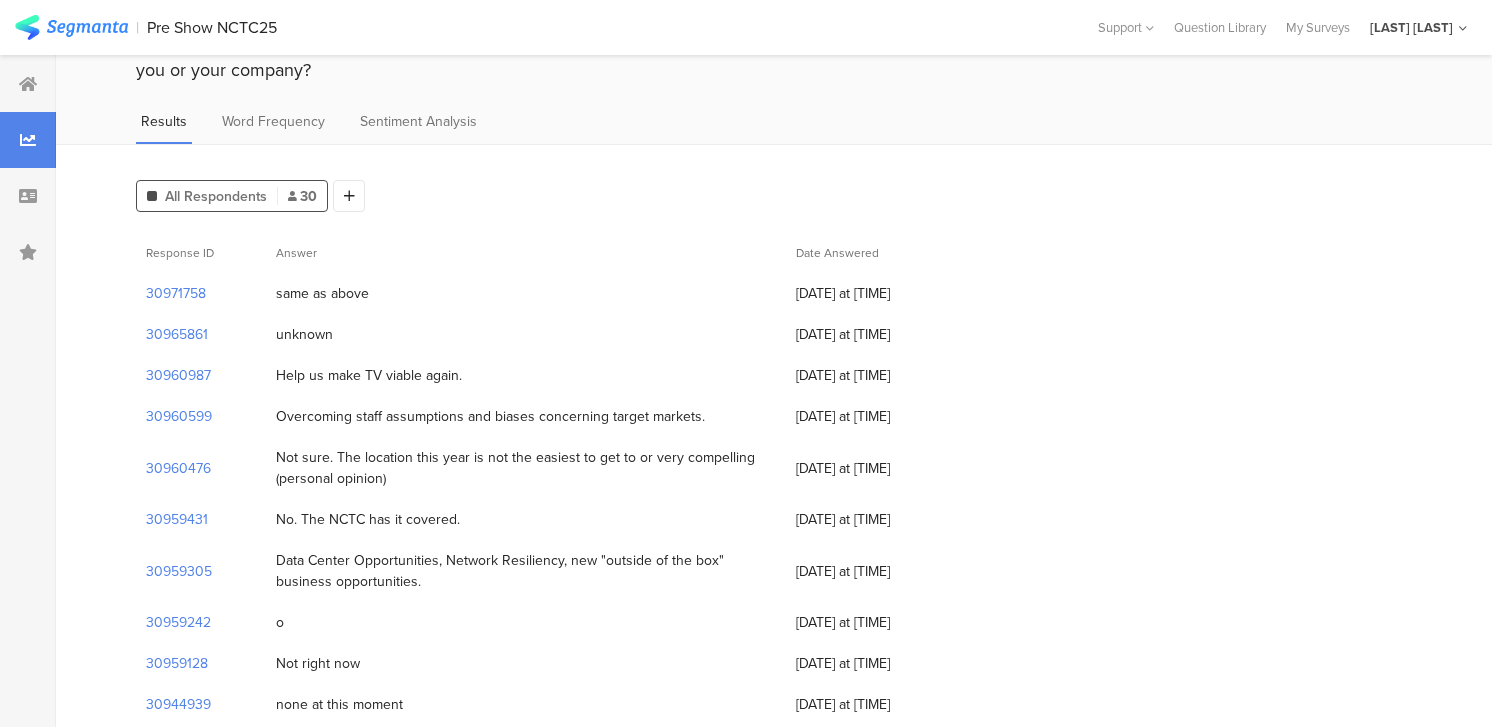 click on "same as above" at bounding box center (526, 293) 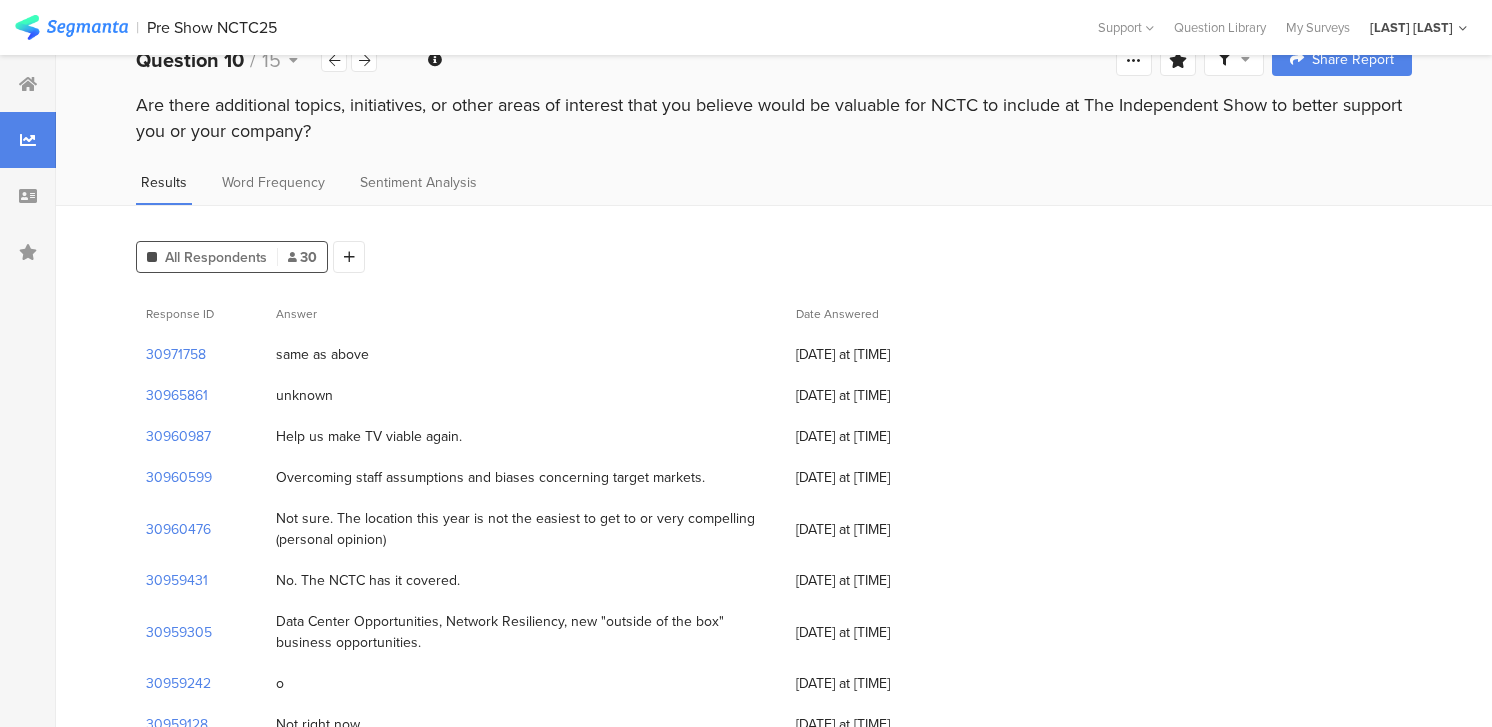 scroll, scrollTop: 0, scrollLeft: 0, axis: both 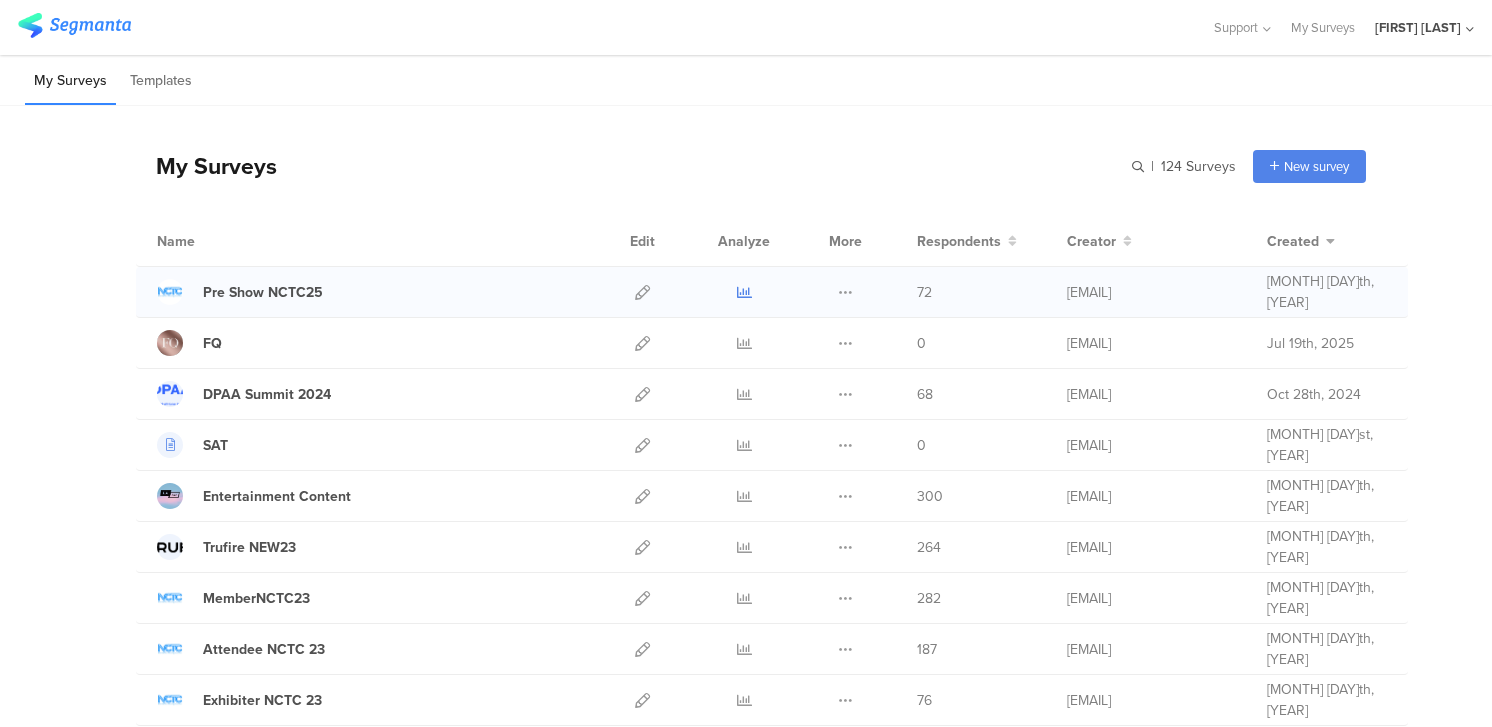 click at bounding box center [744, 292] 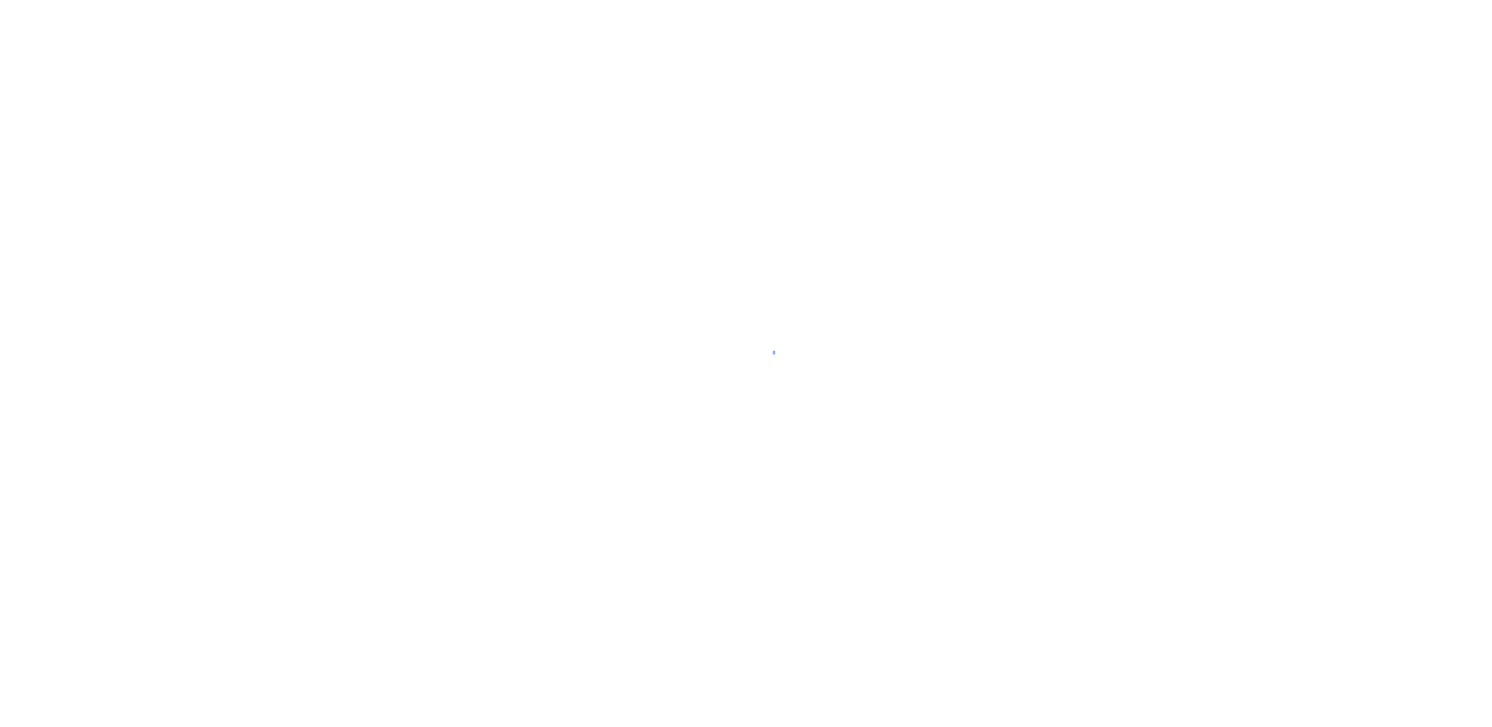scroll, scrollTop: 0, scrollLeft: 0, axis: both 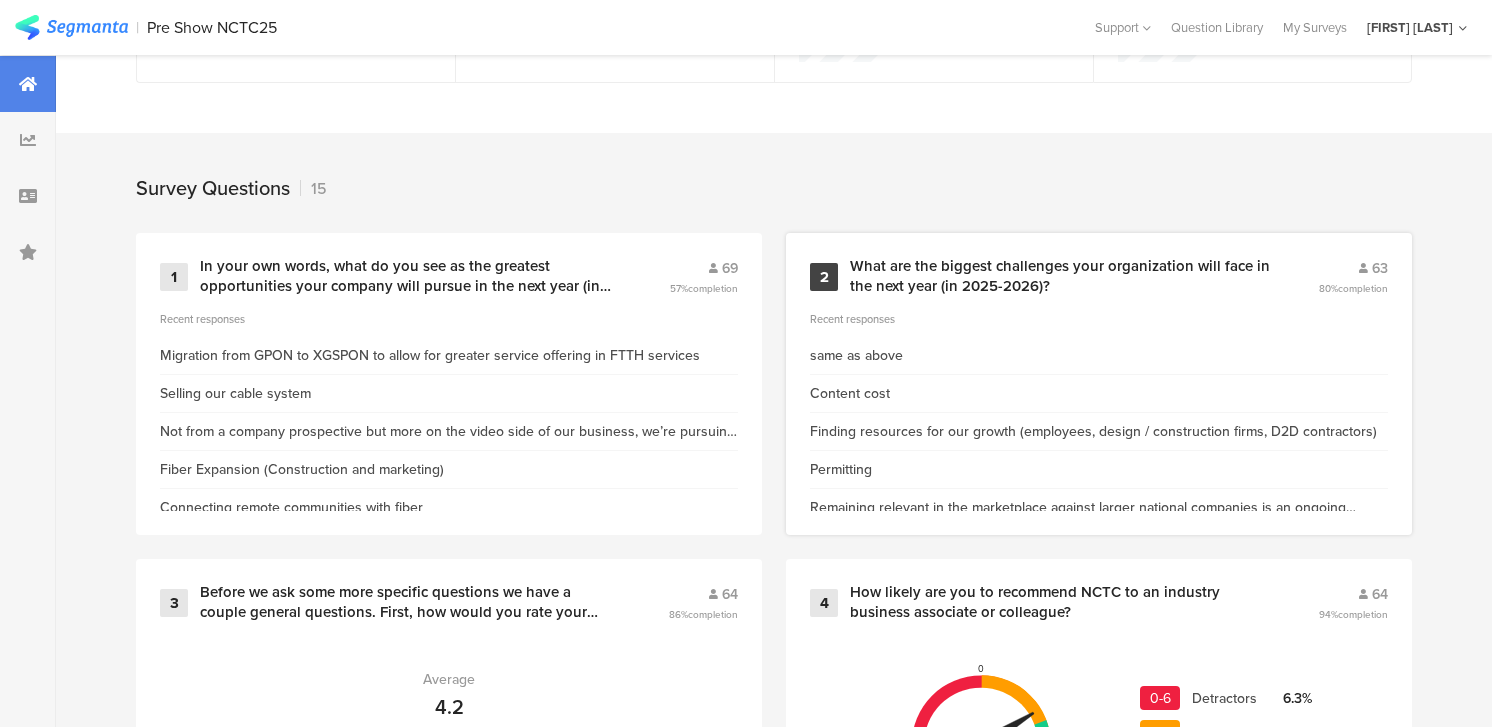 click on "What are the biggest challenges your organization will face in the next year (in 2025-2026)?" at bounding box center (1060, 276) 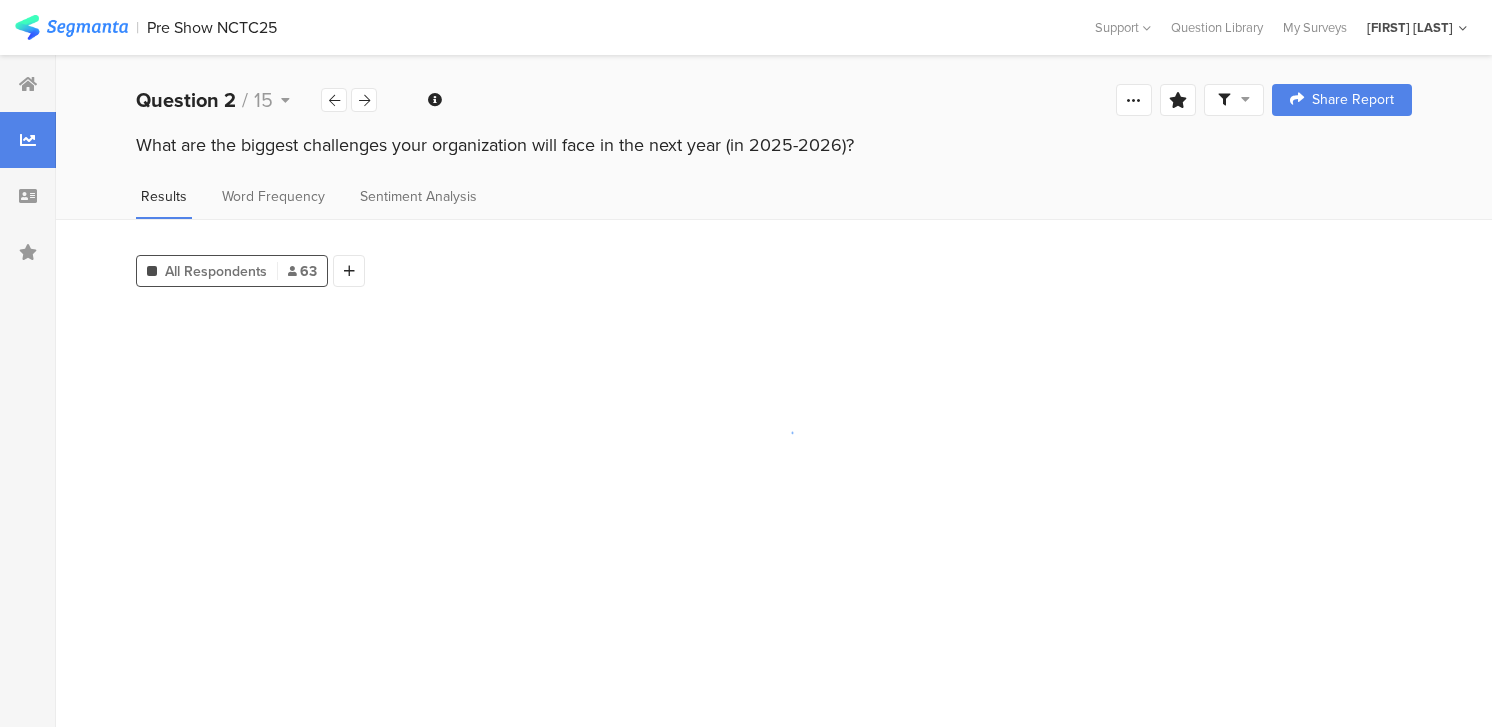 scroll, scrollTop: 0, scrollLeft: 0, axis: both 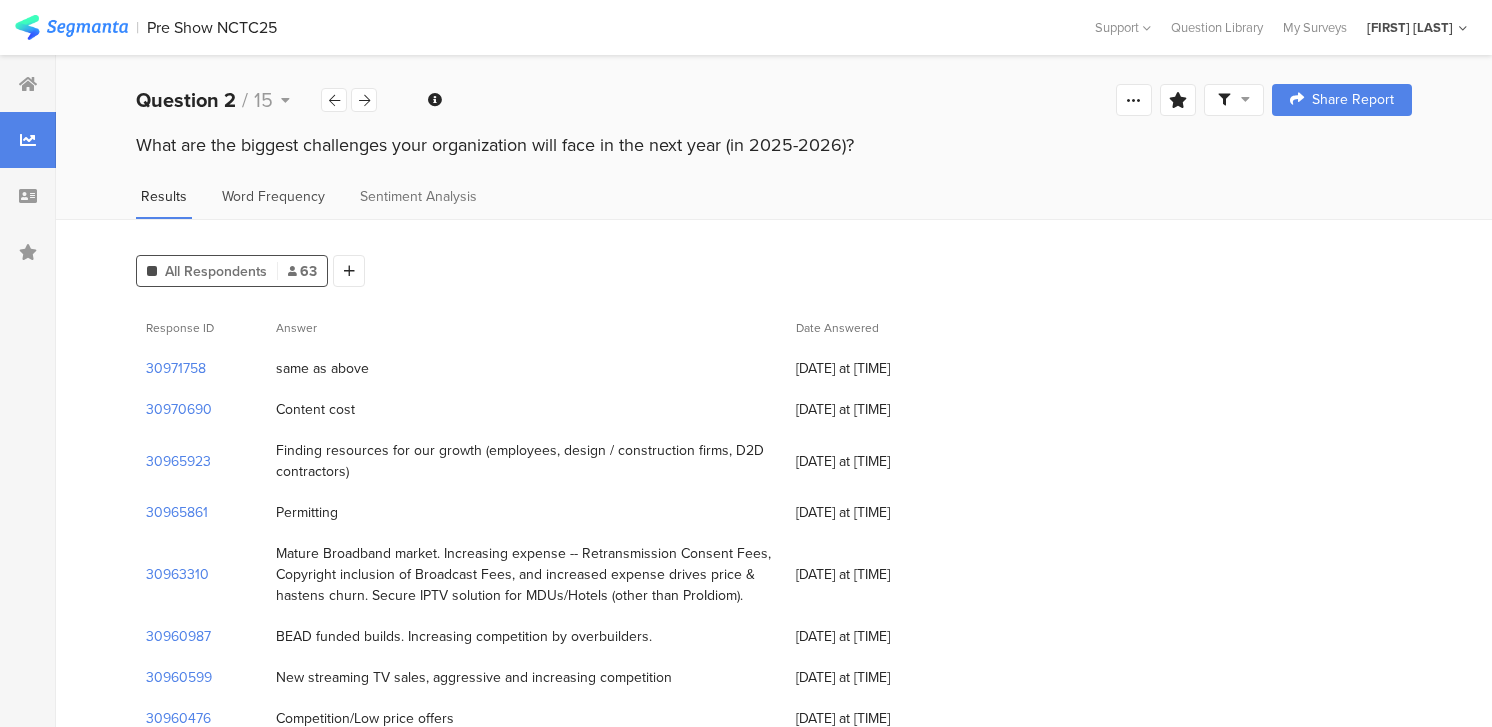 click on "Word Frequency" at bounding box center (273, 196) 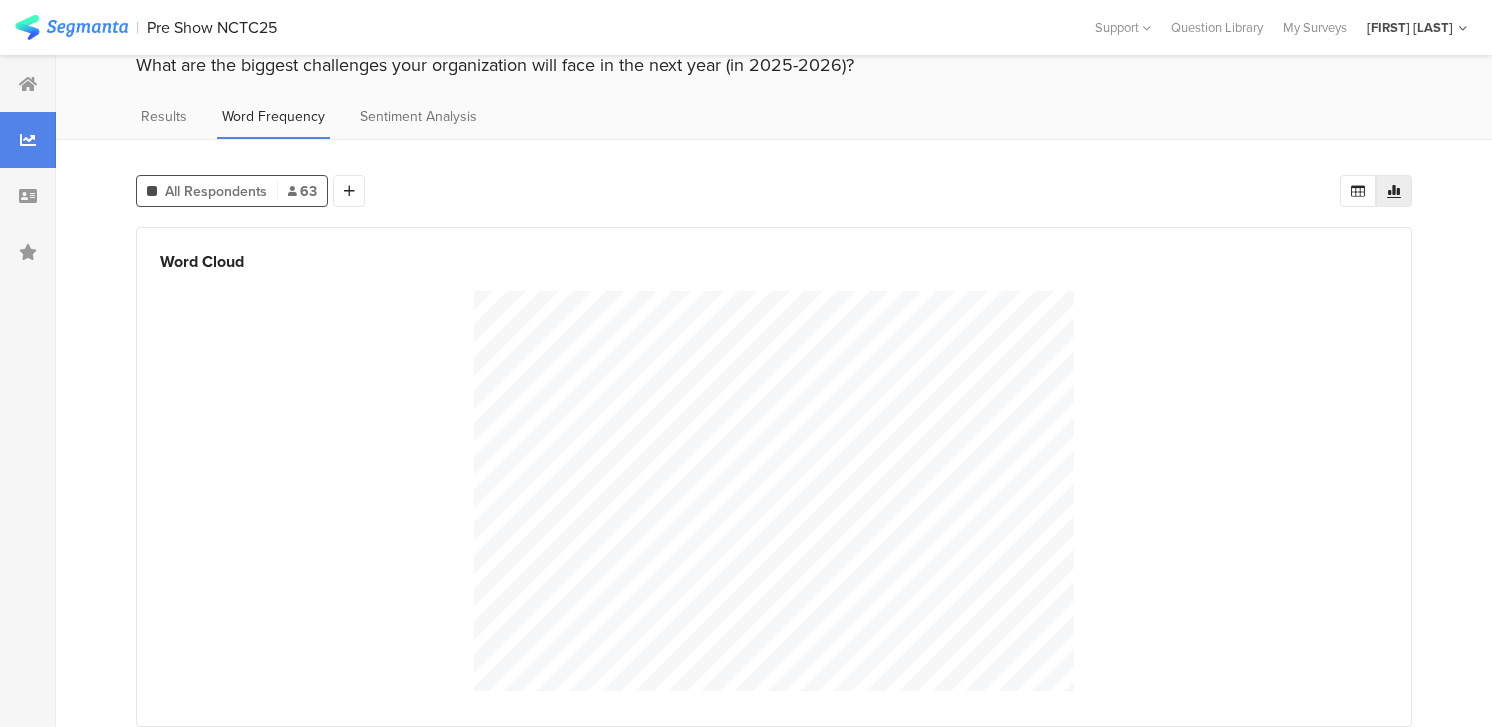 scroll, scrollTop: 95, scrollLeft: 0, axis: vertical 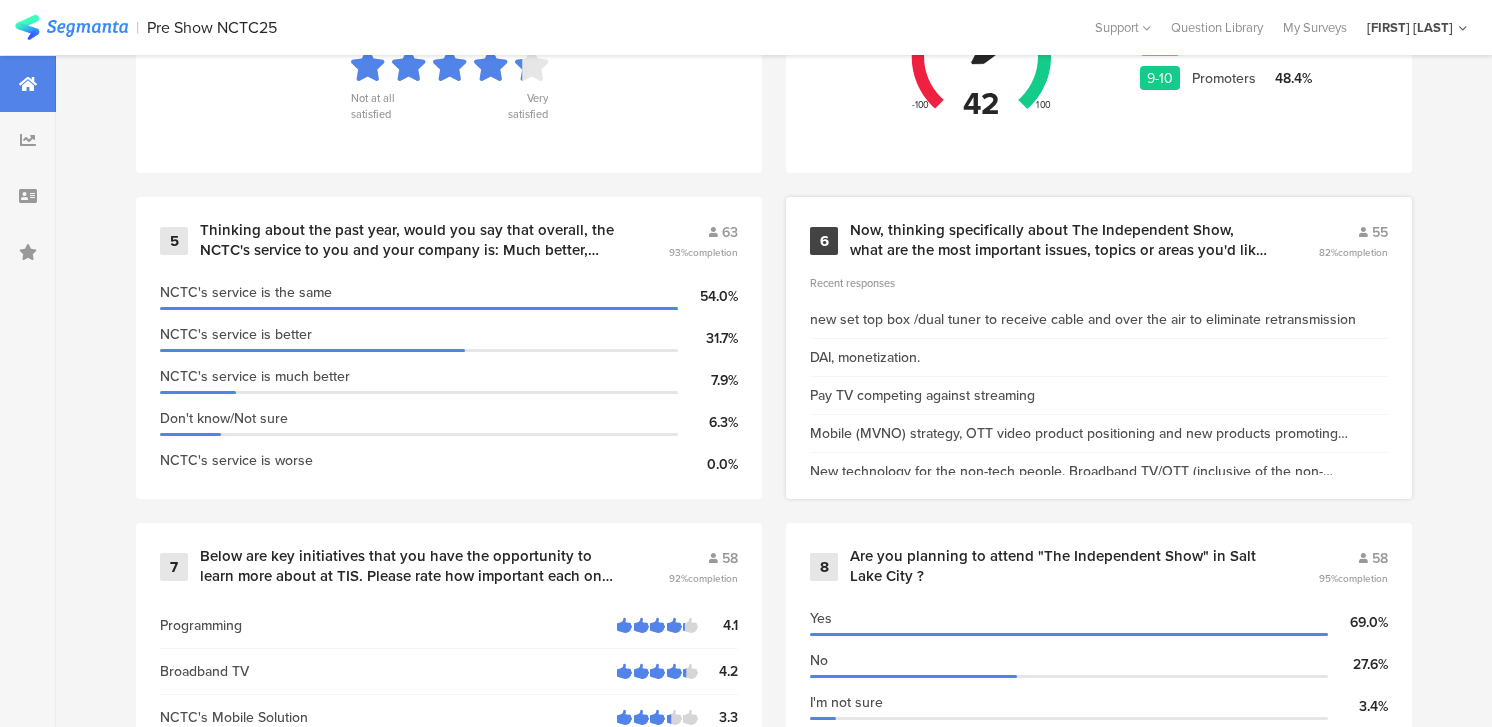 click on "Now, thinking specifically about The Independent Show, what are the most important issues, topics or areas you'd like NCTC to focus on? What would add the most value to you, in your opinion?" at bounding box center (1060, 240) 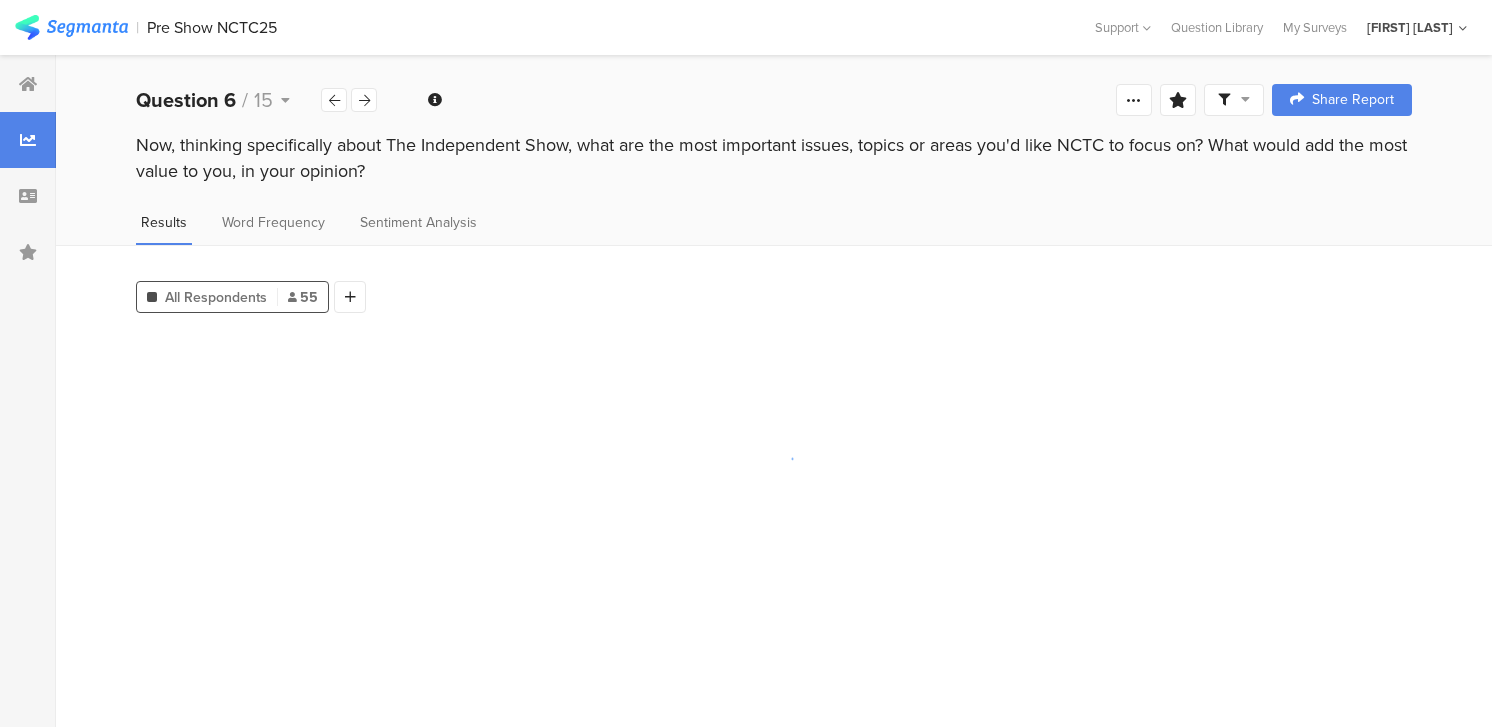 scroll, scrollTop: 0, scrollLeft: 0, axis: both 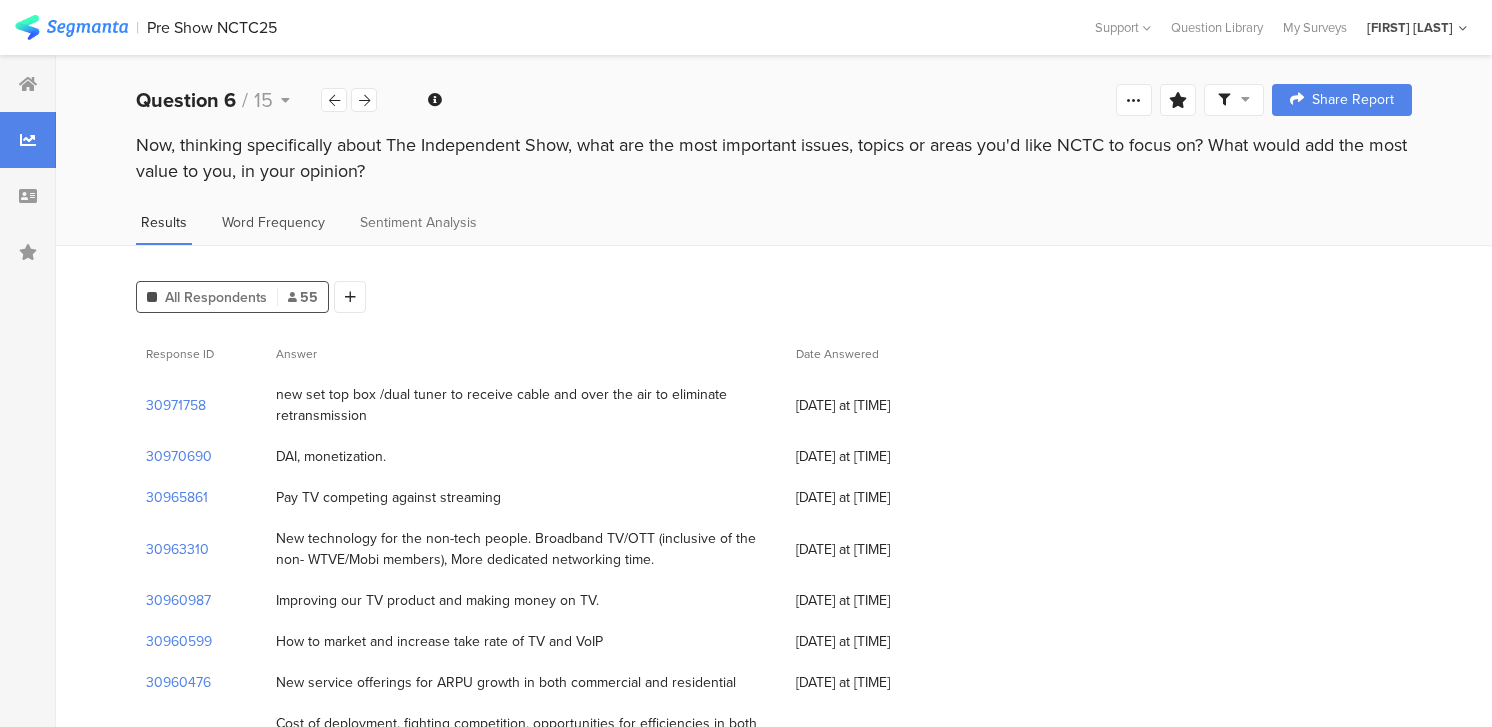click on "Word Frequency" at bounding box center (273, 222) 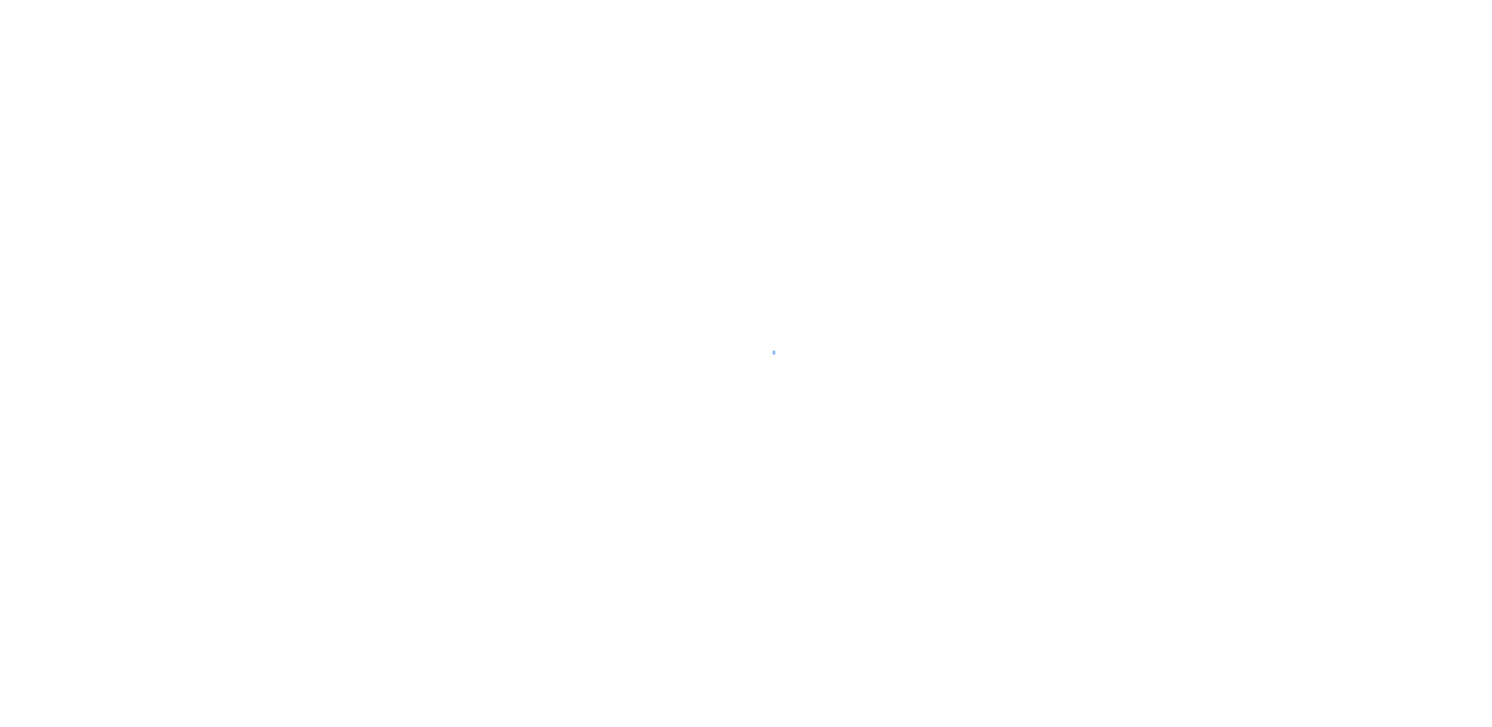 scroll, scrollTop: 0, scrollLeft: 0, axis: both 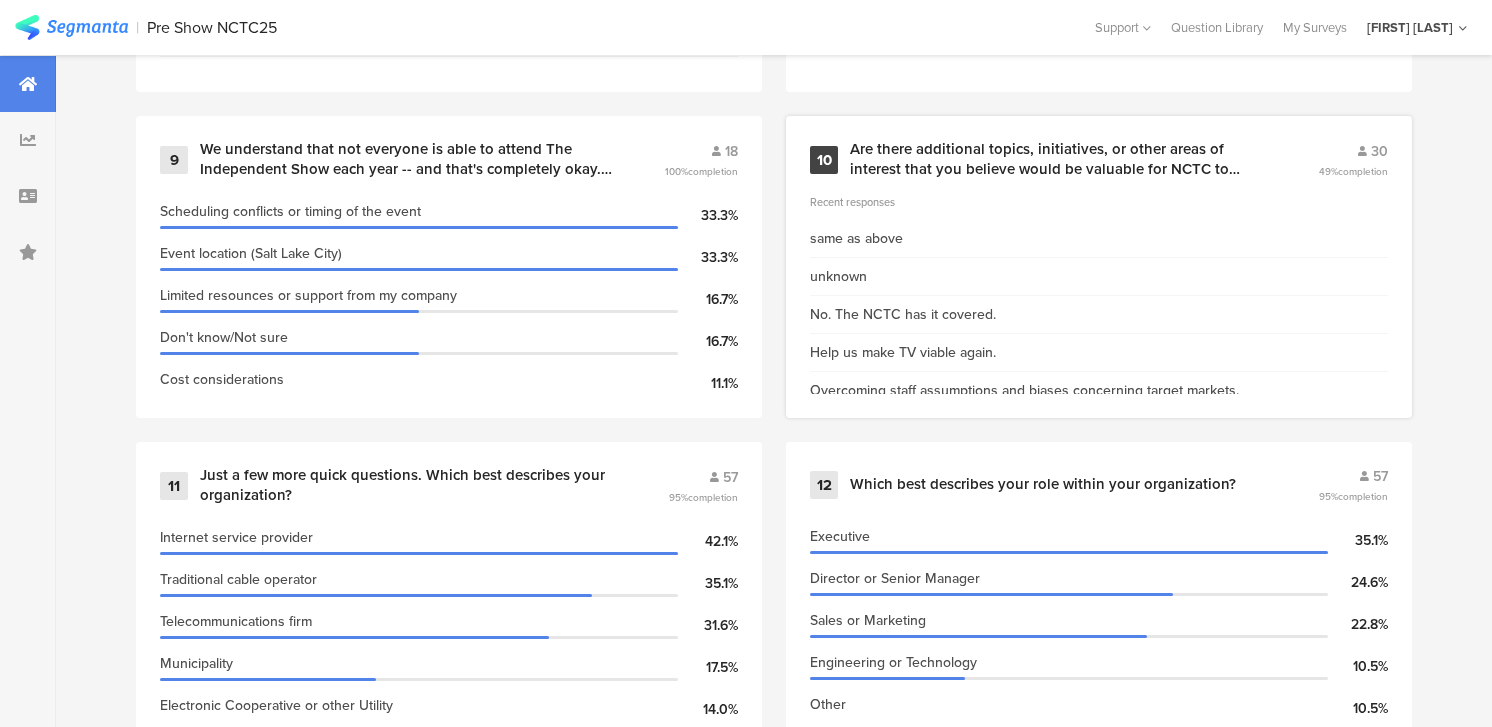 click on "Are there additional topics, initiatives, or other areas of interest that you believe would be valuable for NCTC to include at The Independent Show to better support you or your company?" at bounding box center [1060, 159] 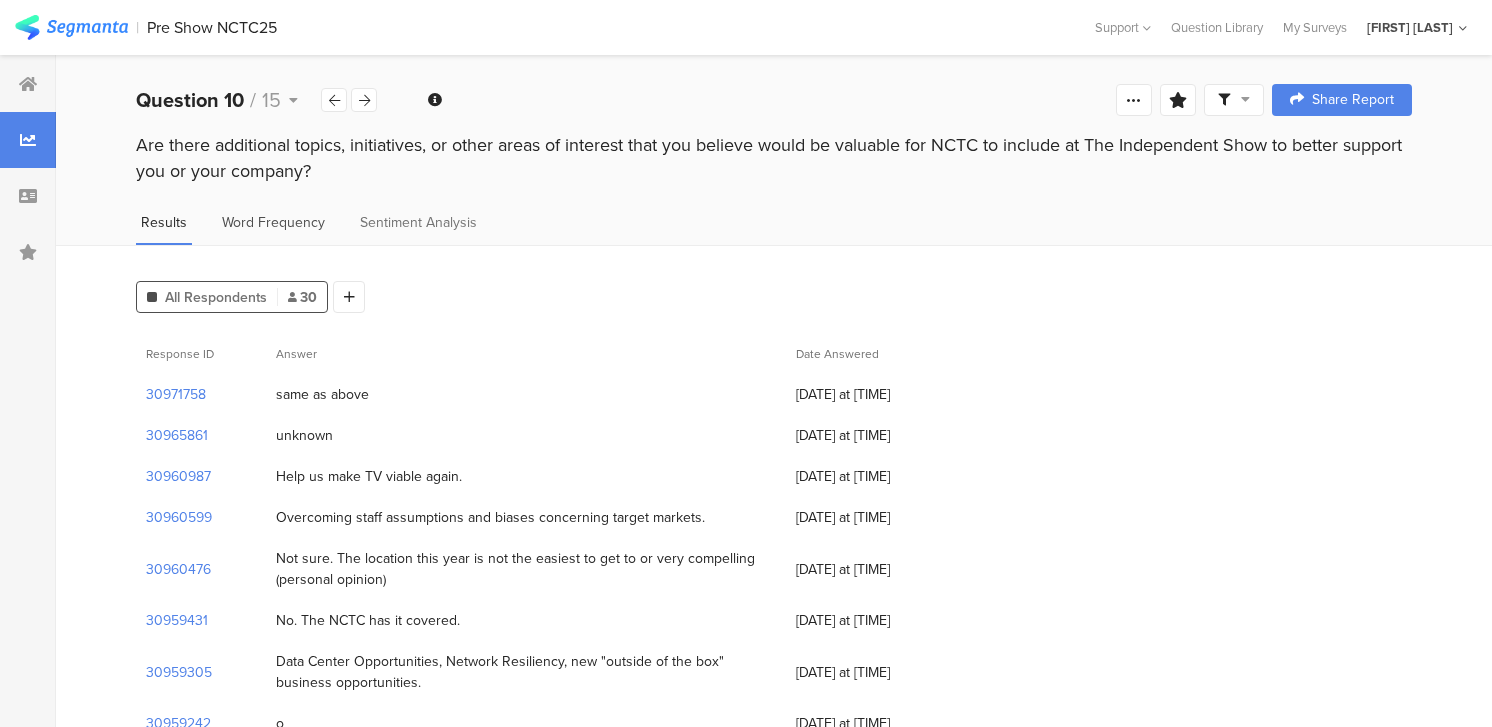 click on "Word Frequency" at bounding box center (273, 222) 